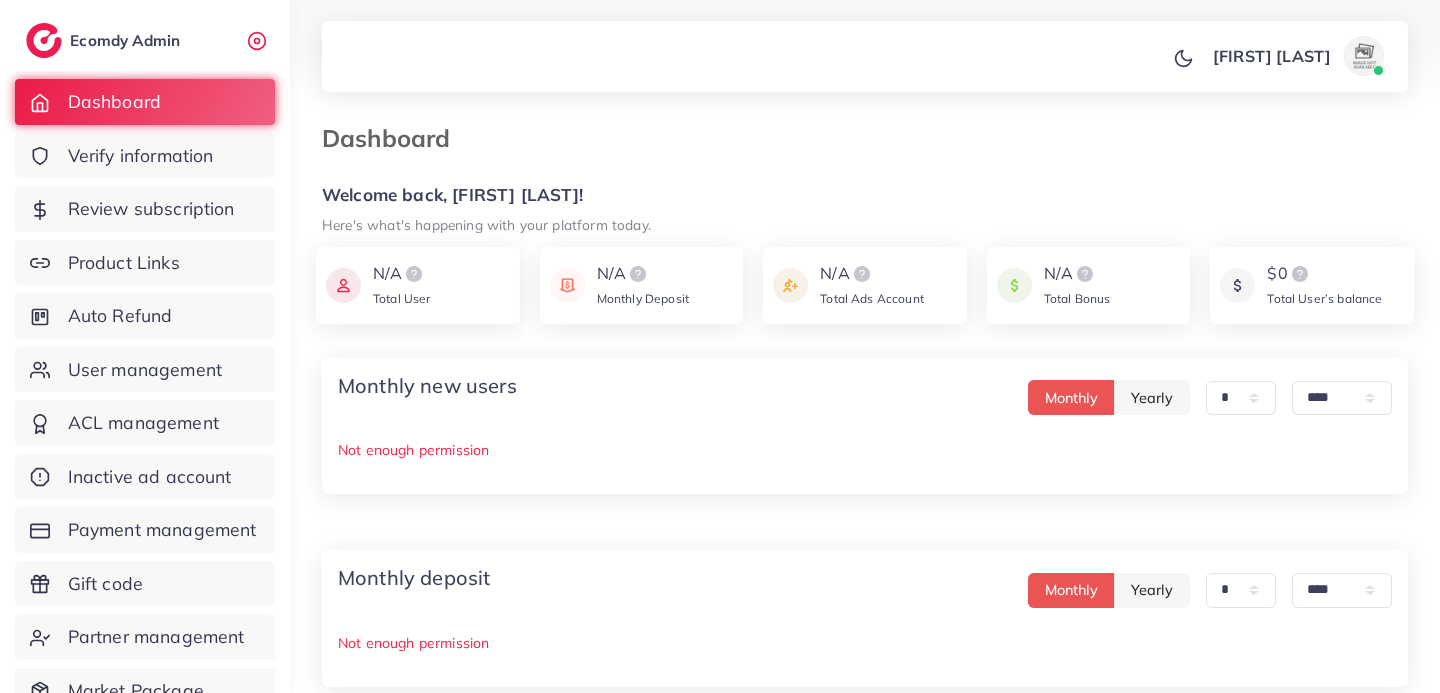 select on "*" 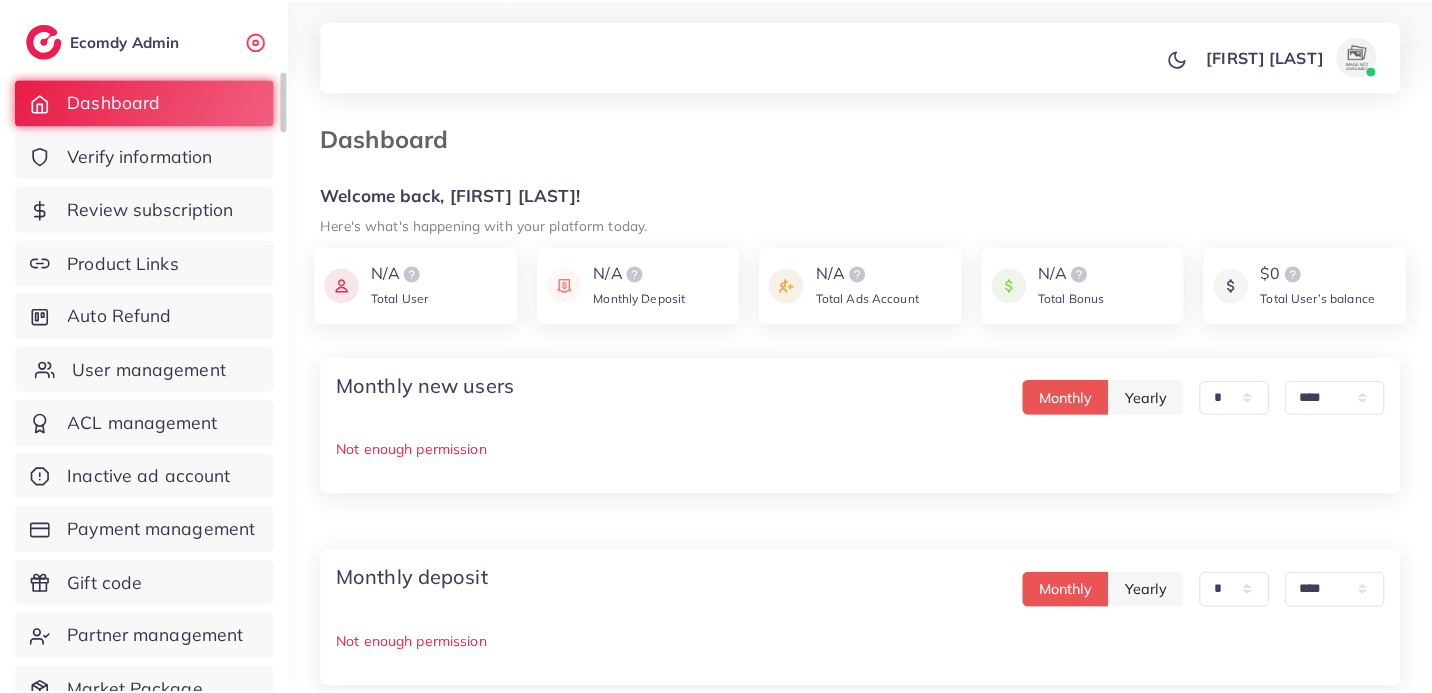 scroll, scrollTop: 0, scrollLeft: 0, axis: both 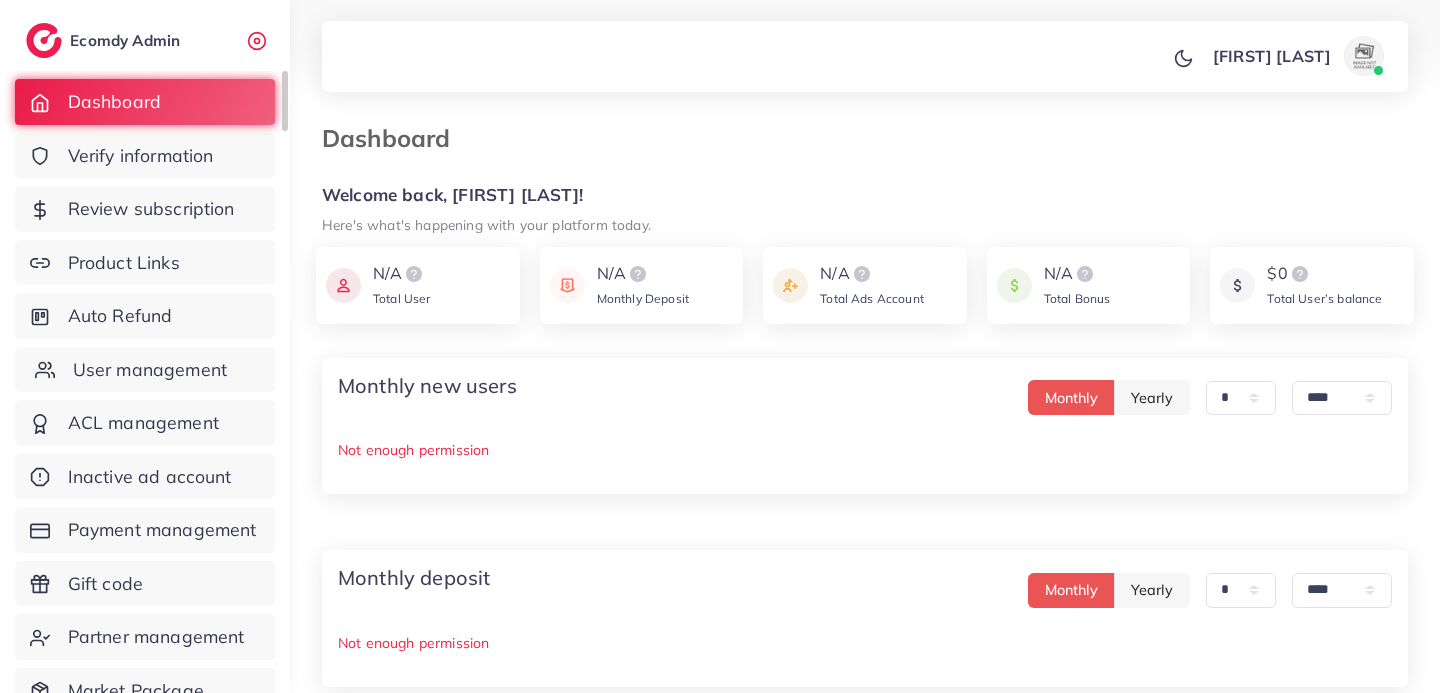 click on "User management" at bounding box center [145, 370] 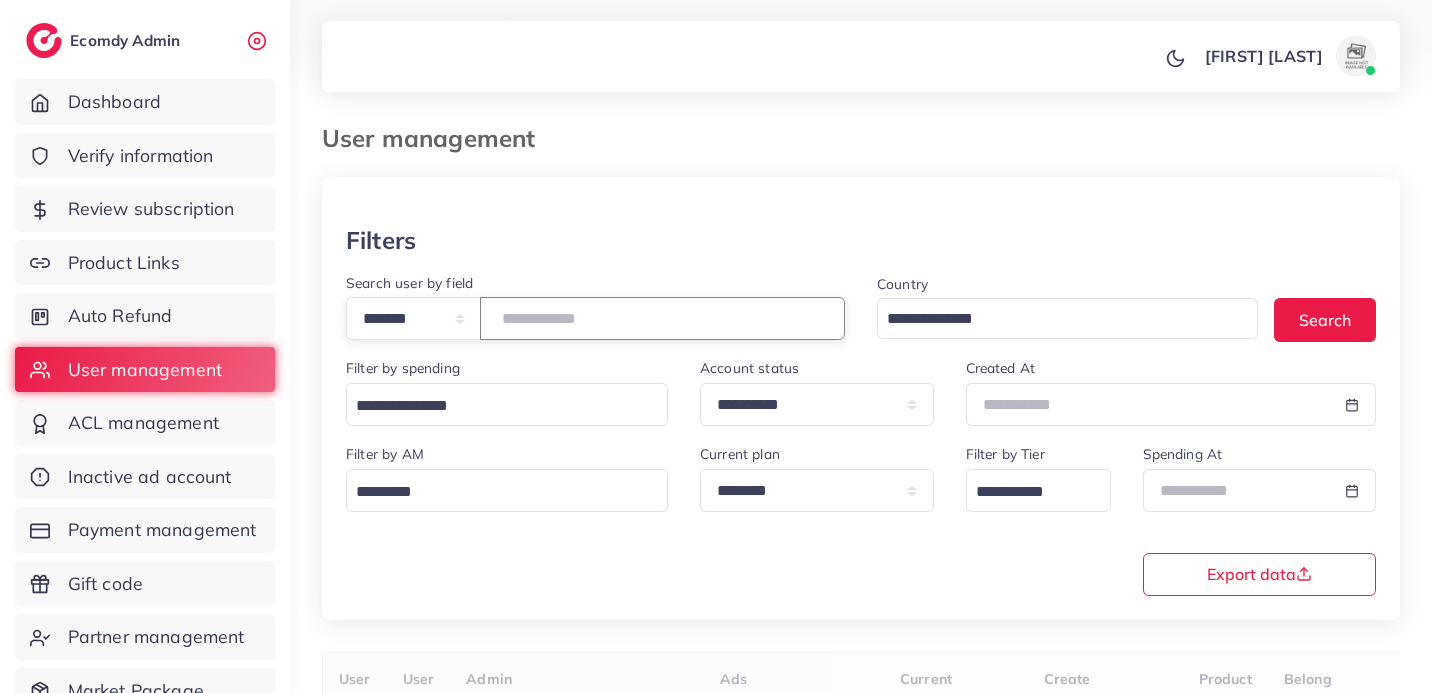 click at bounding box center (662, 318) 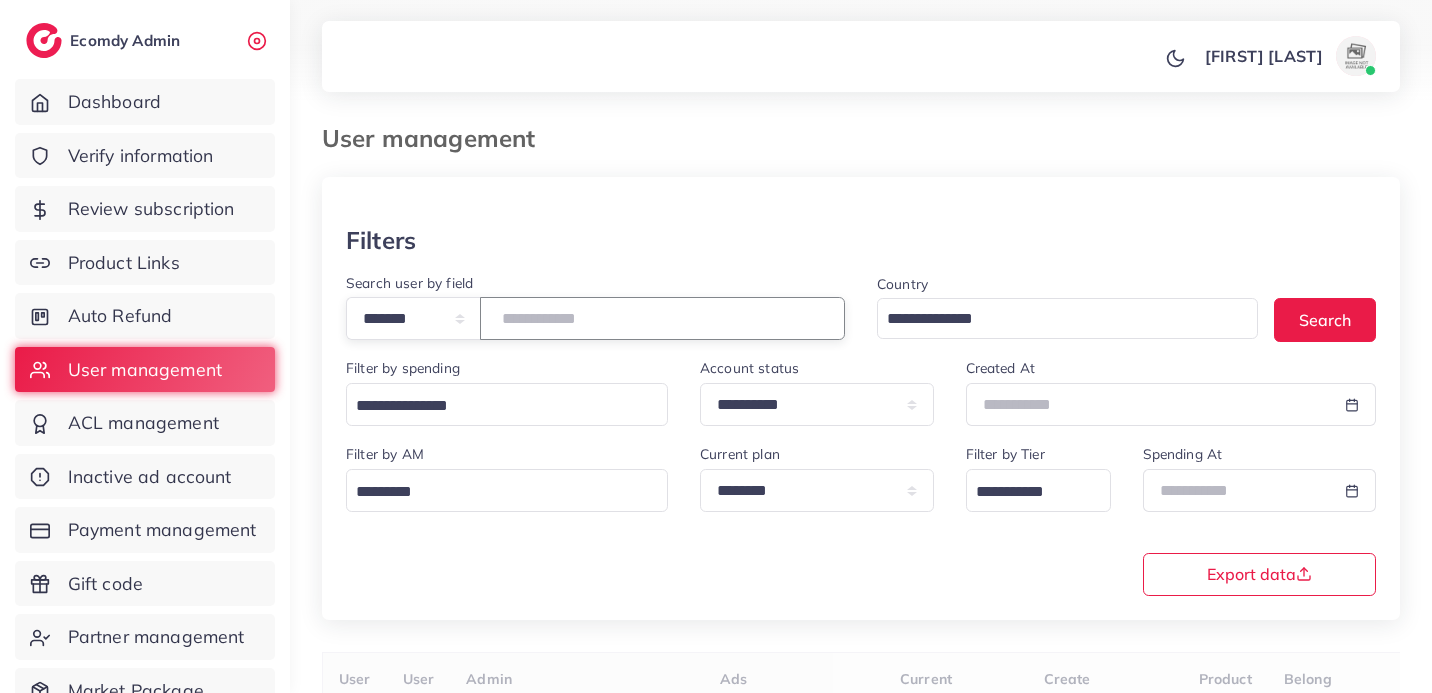 type on "*****" 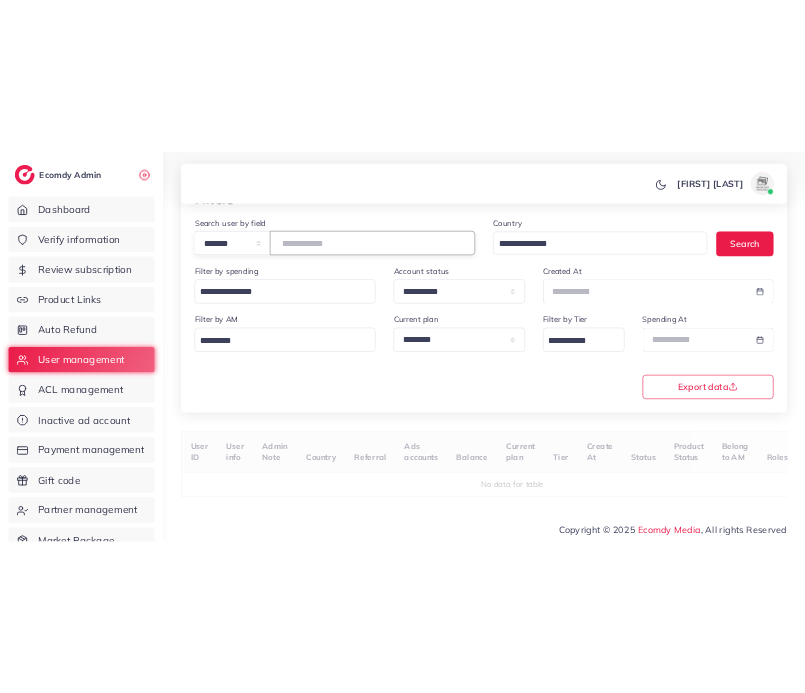 scroll, scrollTop: 170, scrollLeft: 0, axis: vertical 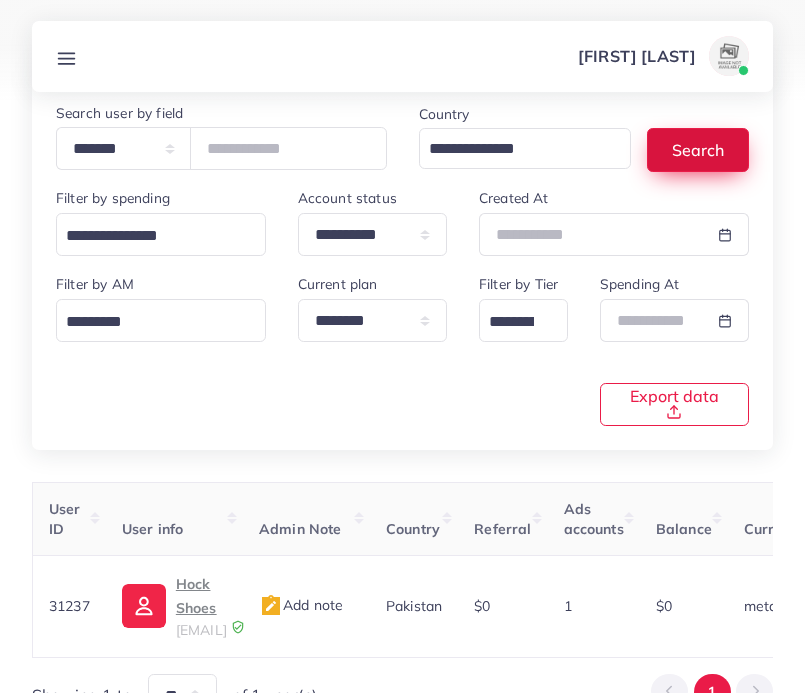 click on "Search" at bounding box center [698, 149] 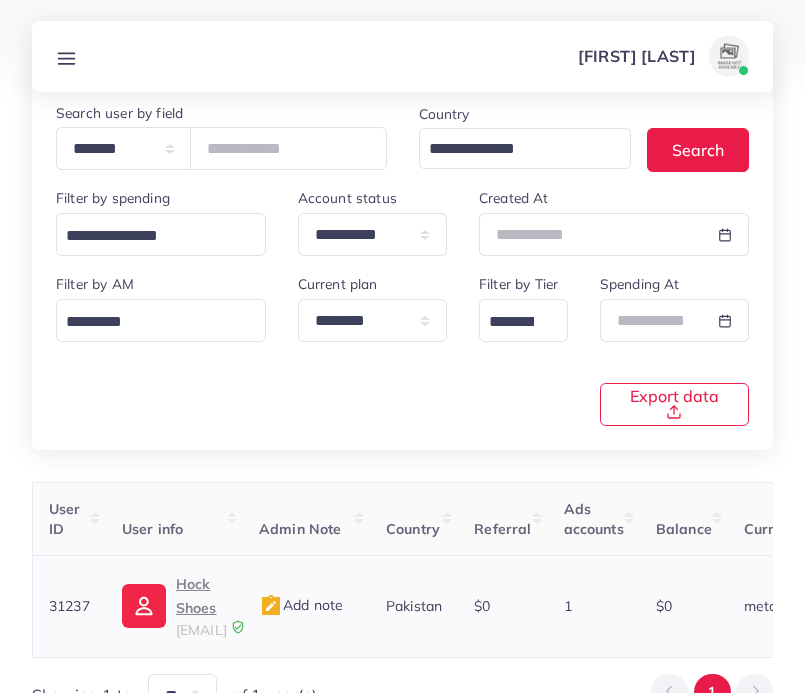 click on "Hock Shoes" at bounding box center (201, 596) 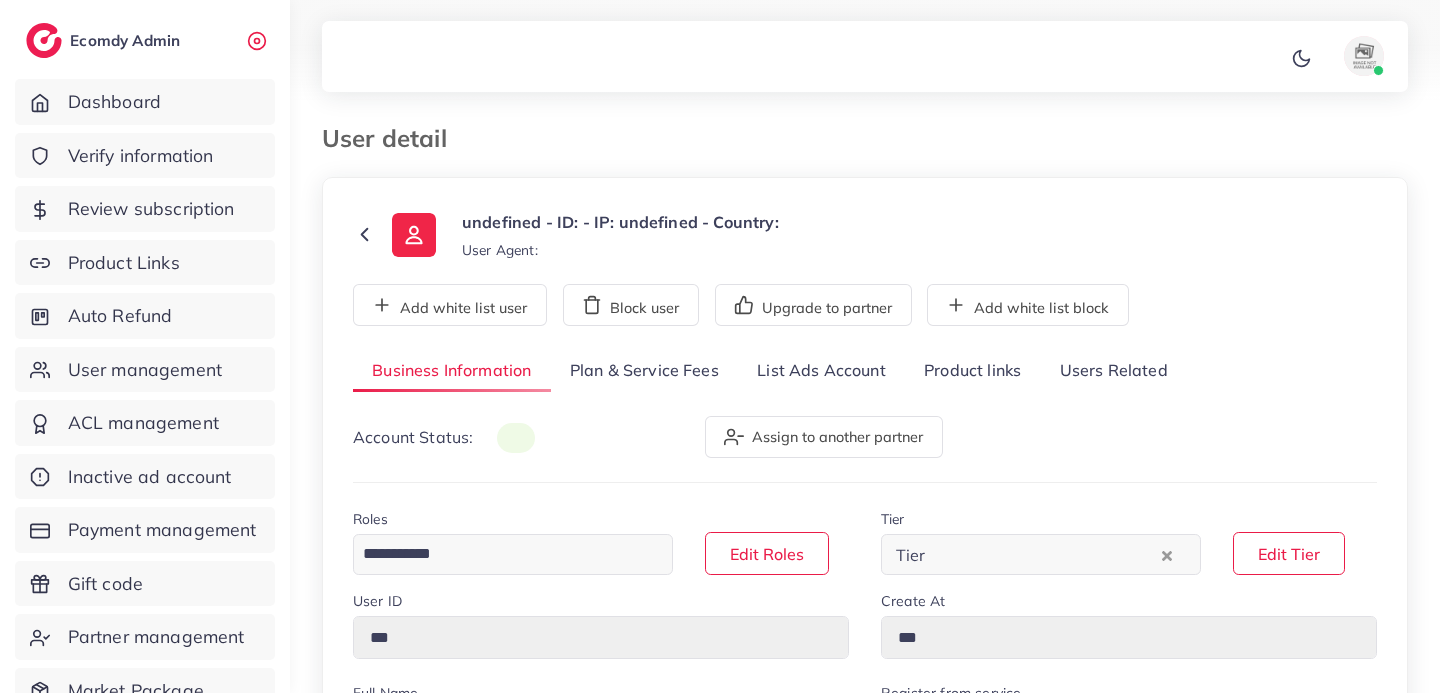 scroll, scrollTop: 0, scrollLeft: 0, axis: both 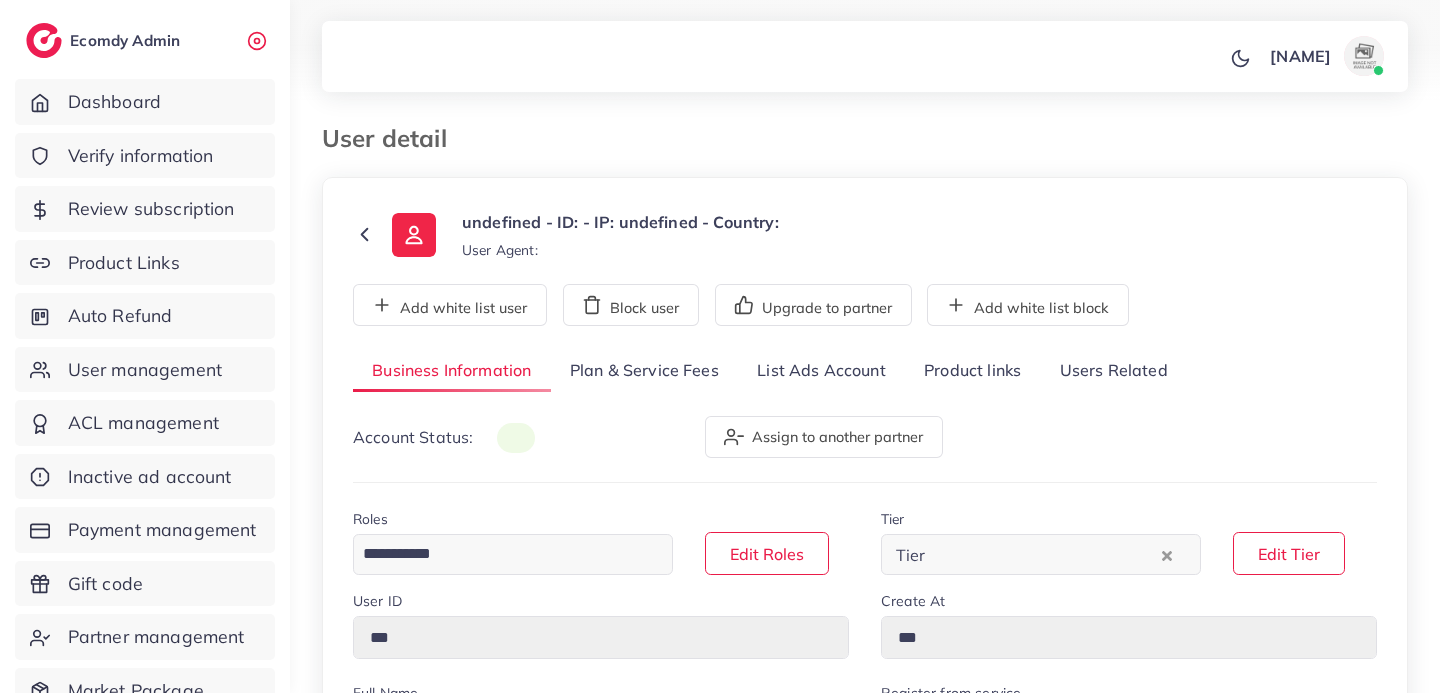 type on "*****" 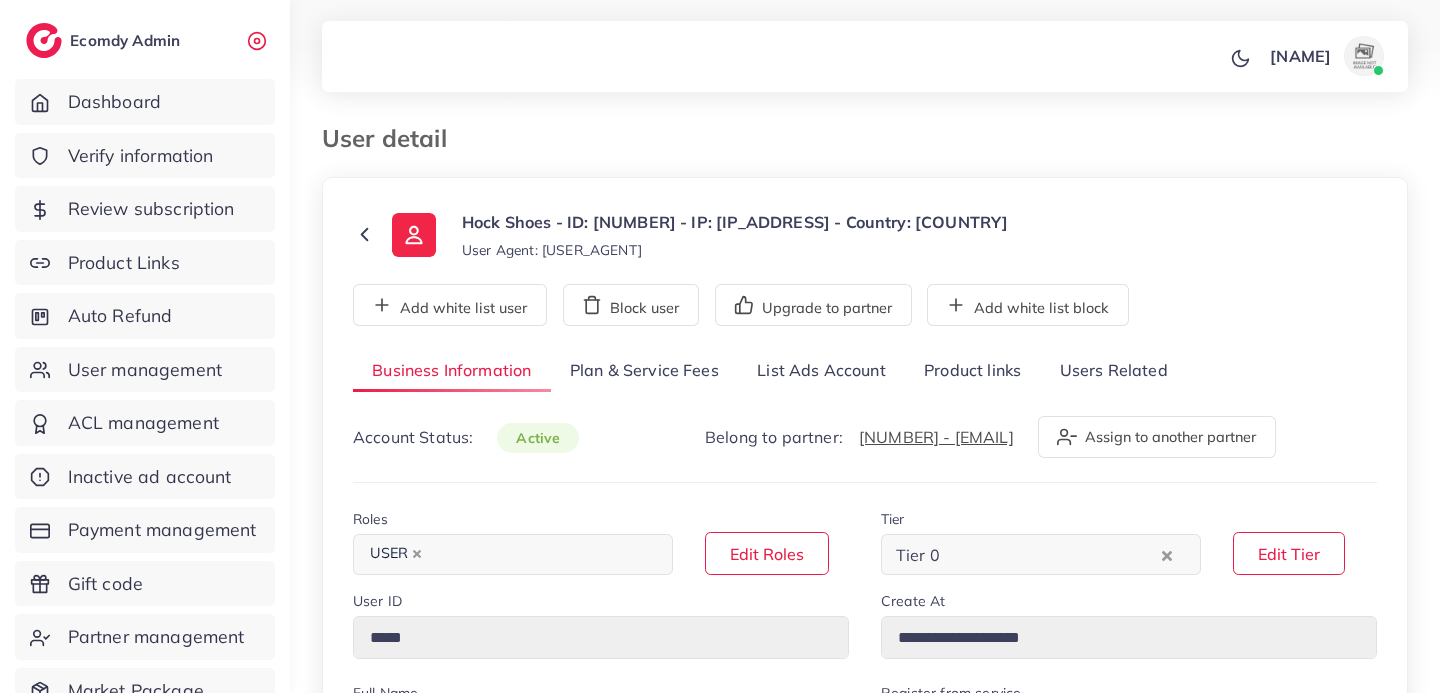 click on "List Ads Account" at bounding box center [821, 371] 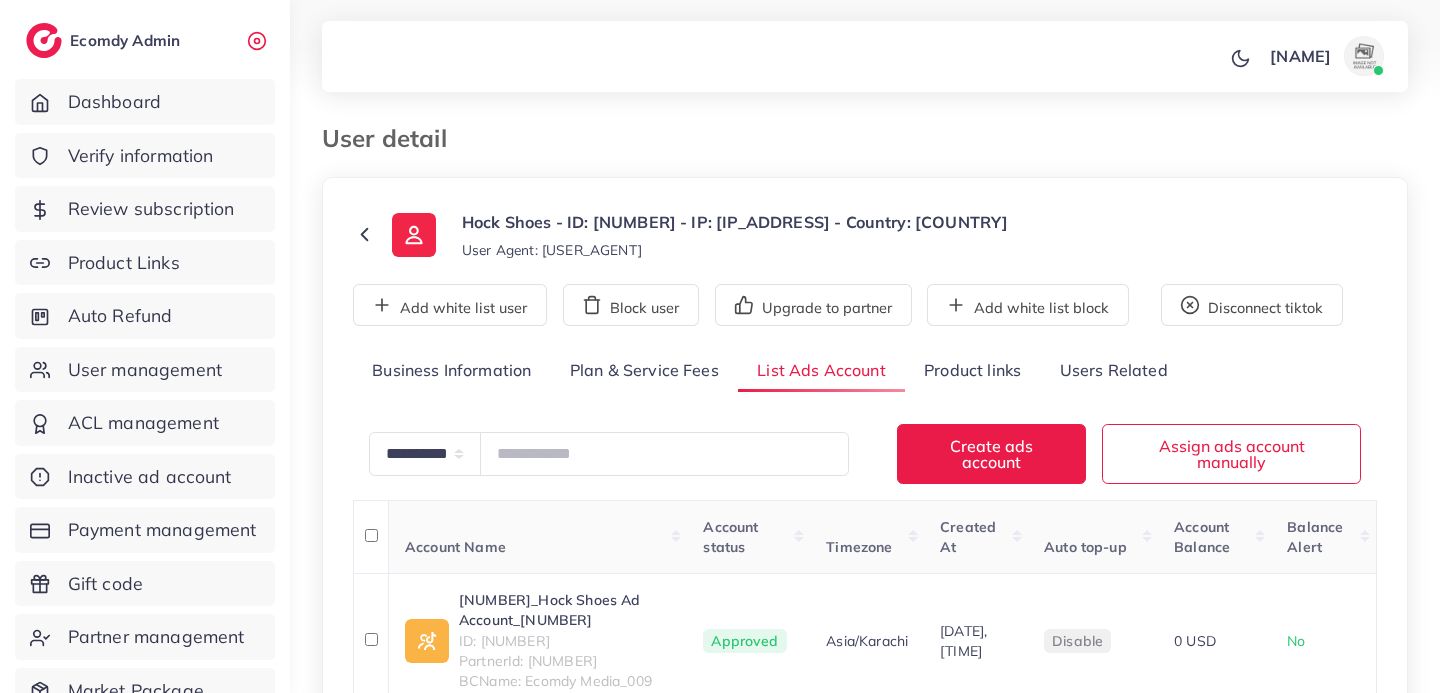 click on "Plan & Service Fees" at bounding box center [644, 371] 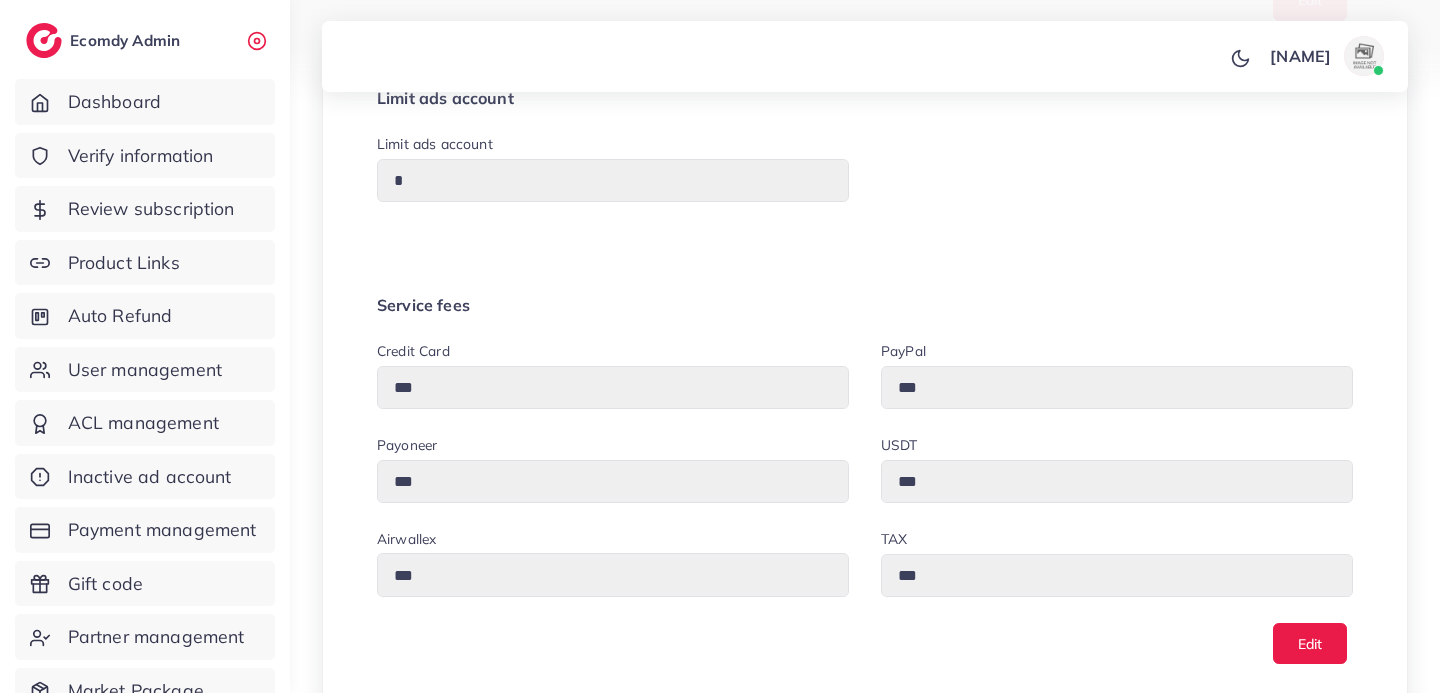 scroll, scrollTop: 0, scrollLeft: 0, axis: both 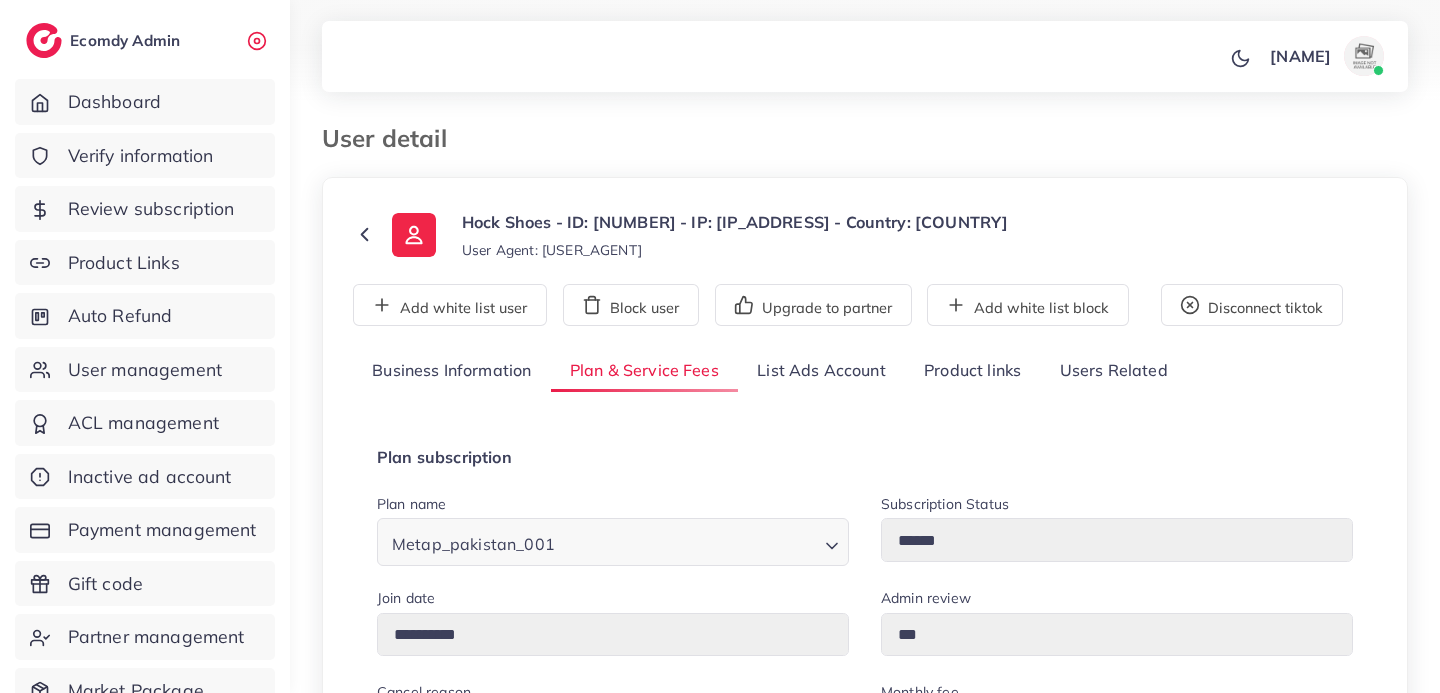 click on "List Ads Account" at bounding box center [821, 371] 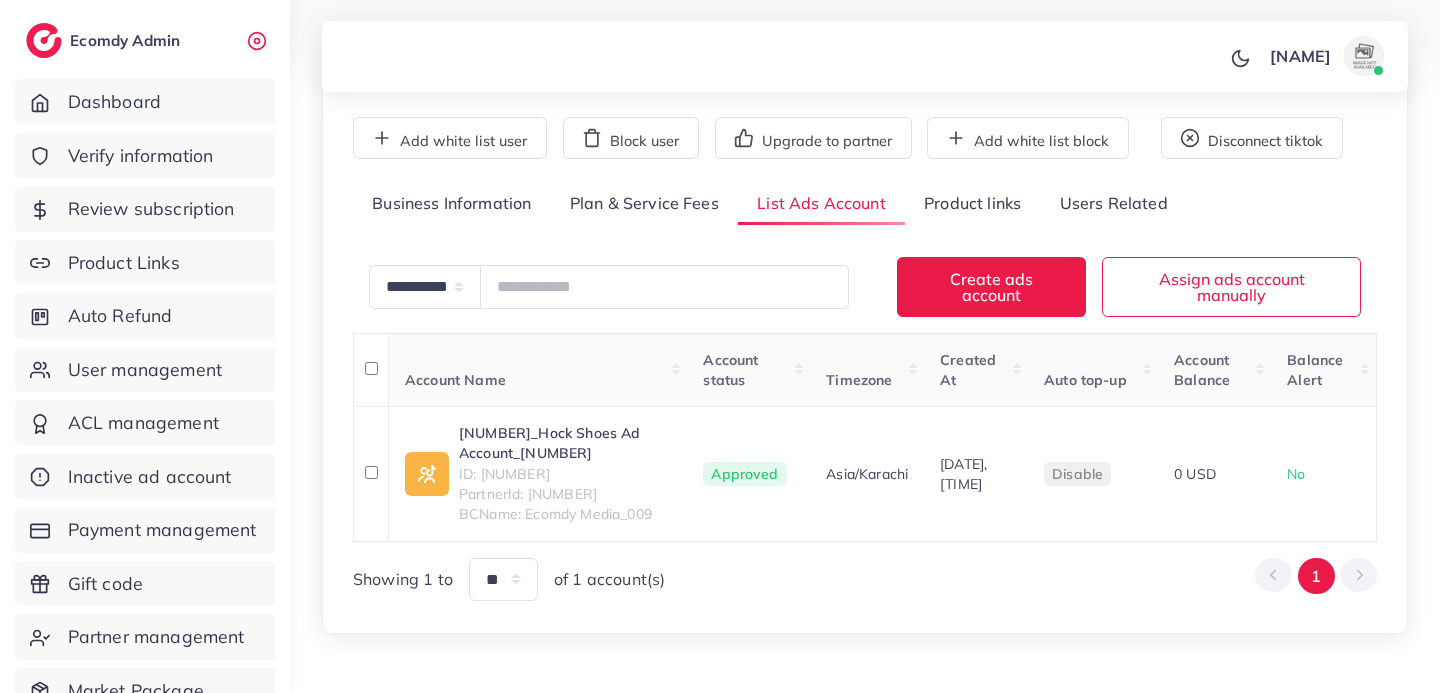 scroll, scrollTop: 246, scrollLeft: 0, axis: vertical 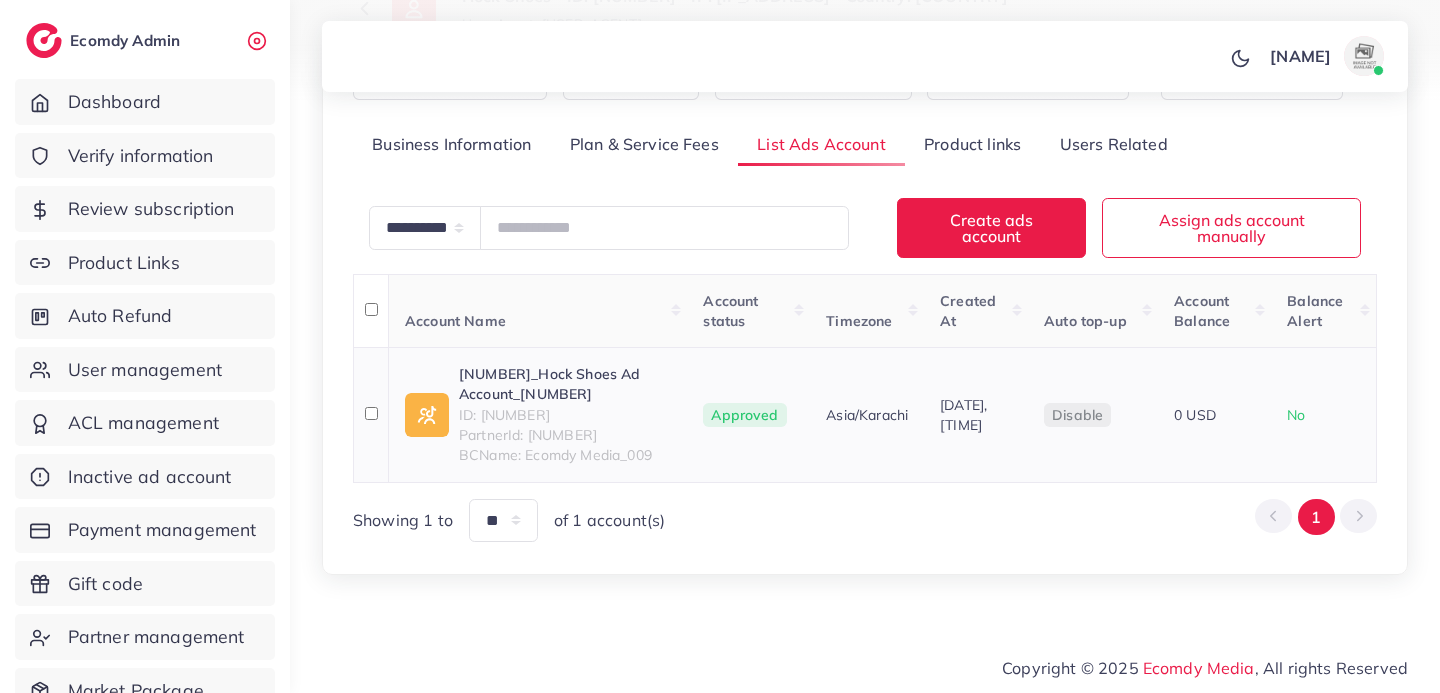 drag, startPoint x: 484, startPoint y: 395, endPoint x: 654, endPoint y: 394, distance: 170.00294 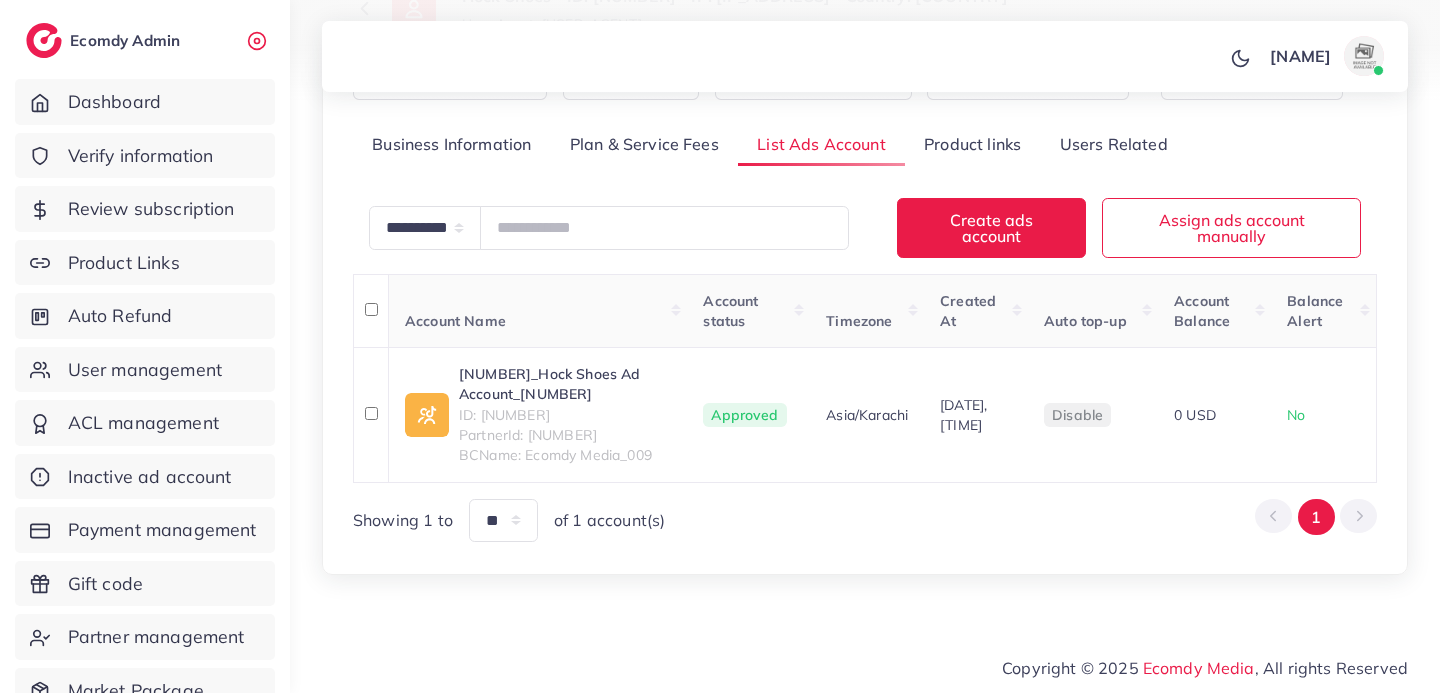 copy on "[NUMBER]" 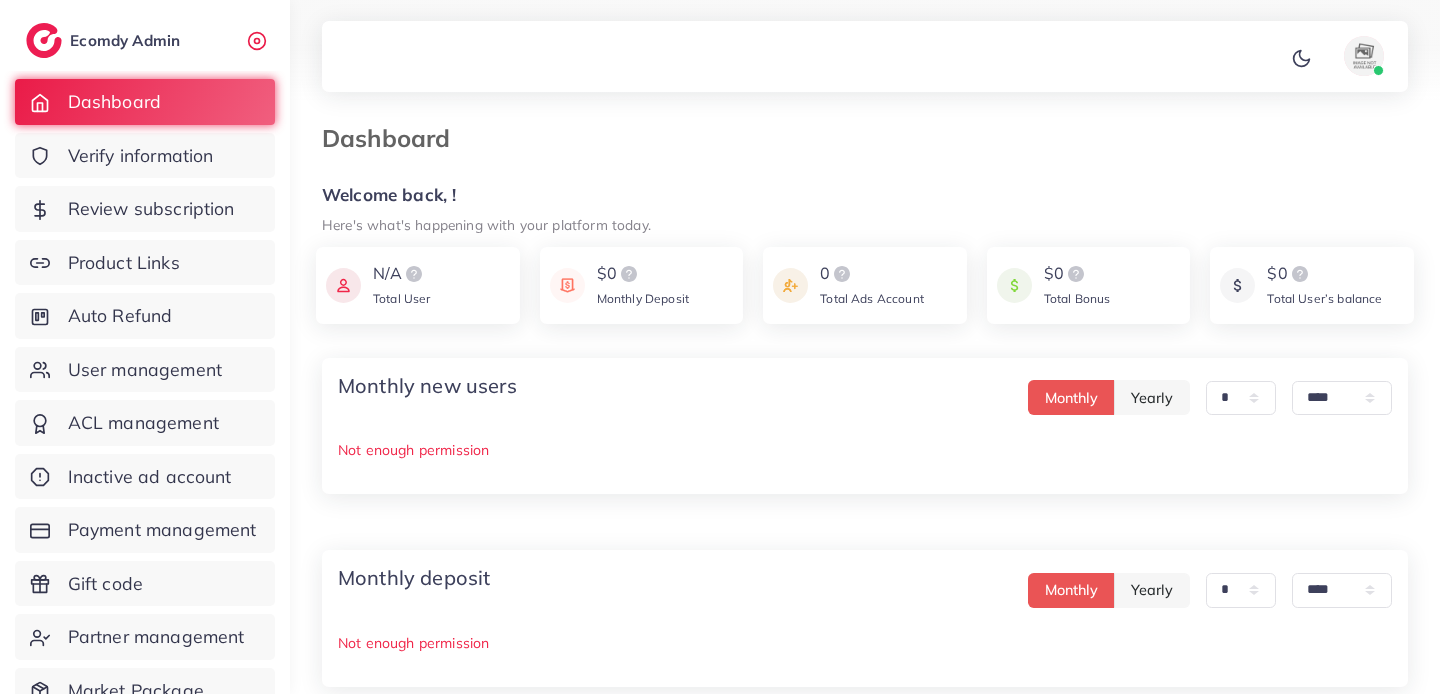 select on "*" 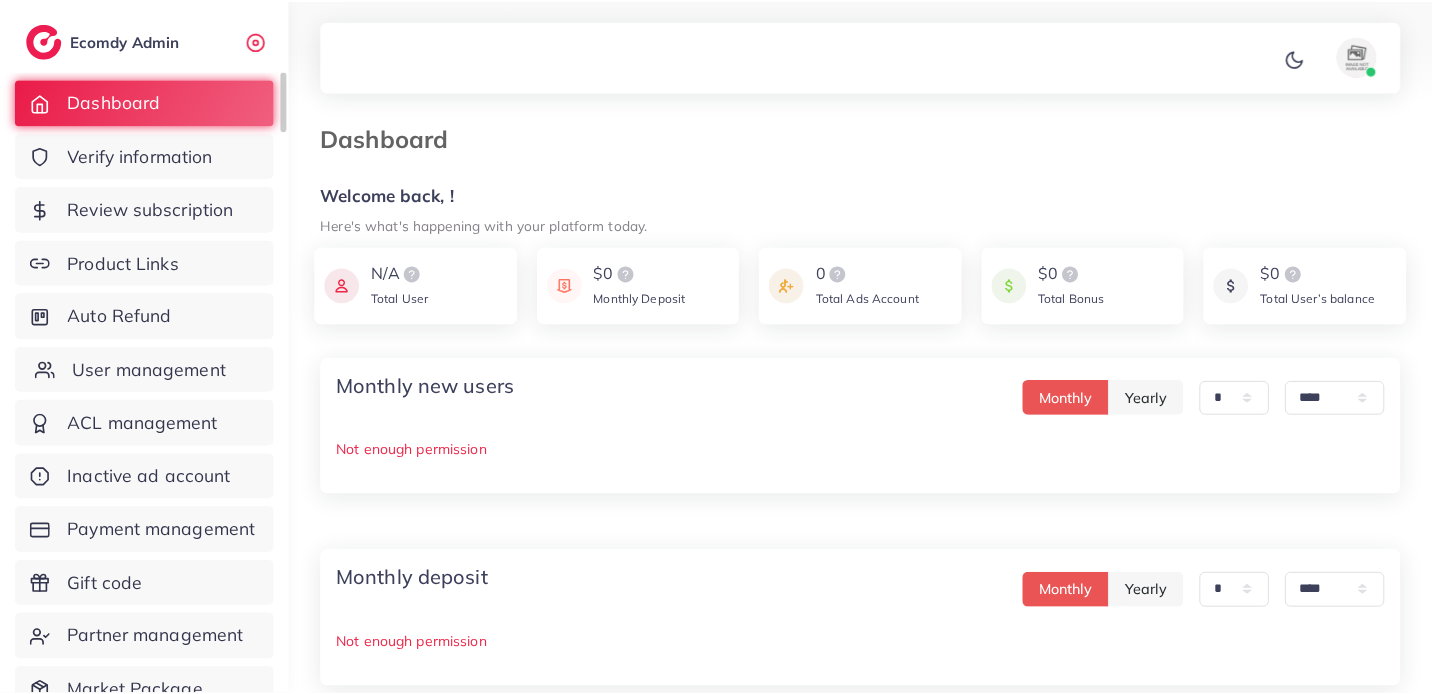 scroll, scrollTop: 0, scrollLeft: 0, axis: both 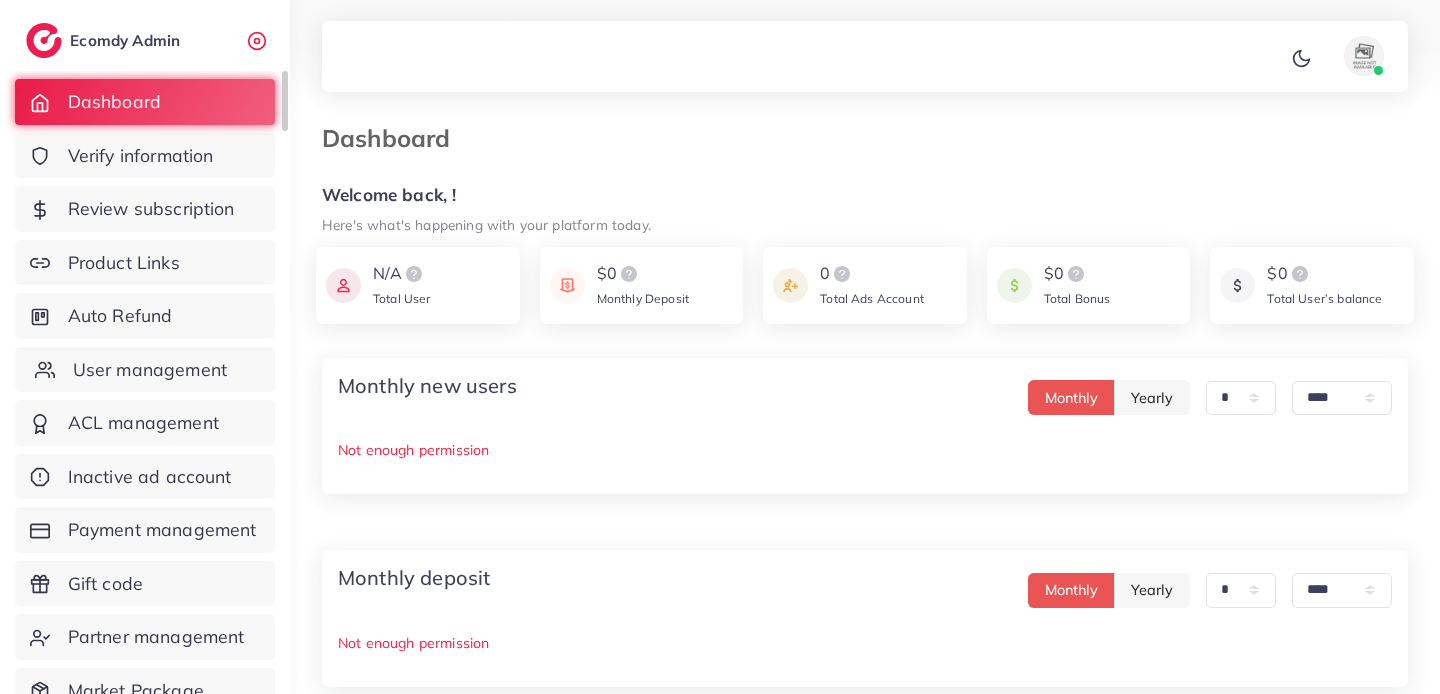 click on "User management" at bounding box center (150, 370) 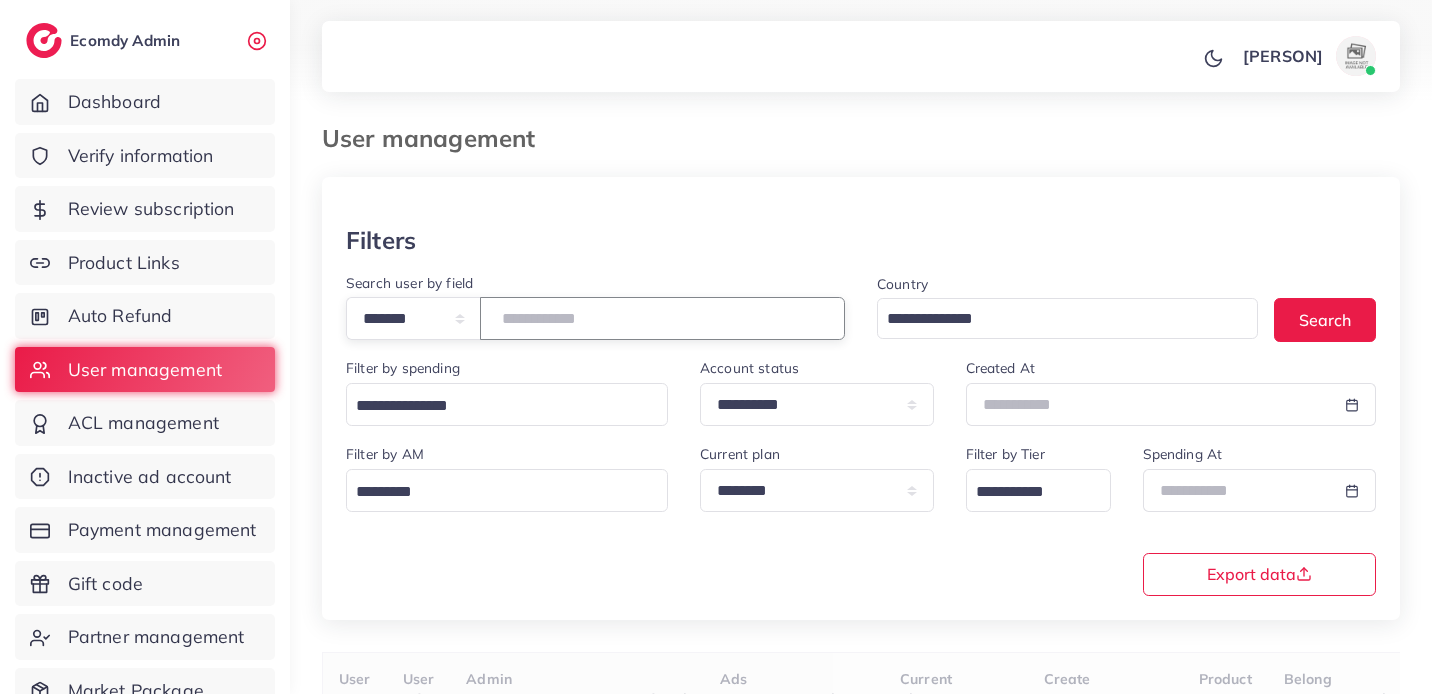 click at bounding box center [662, 318] 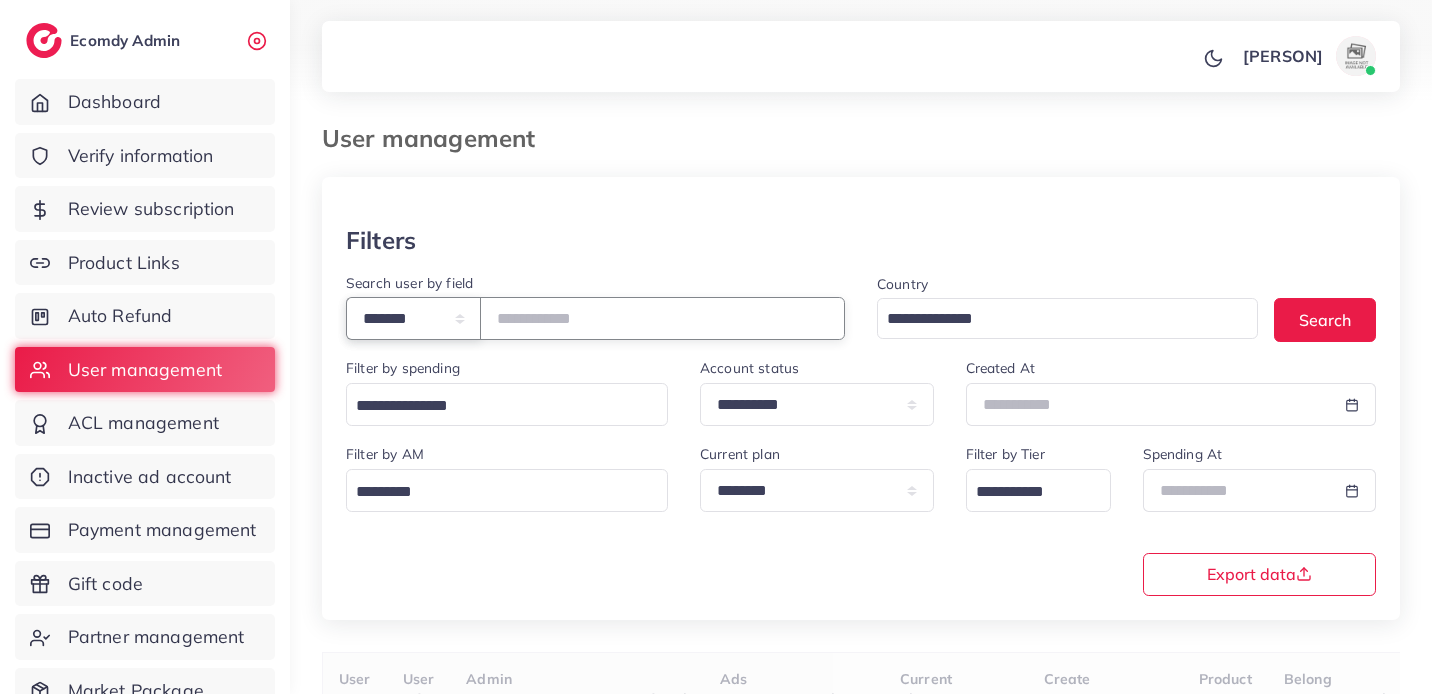 click on "**********" at bounding box center [413, 318] 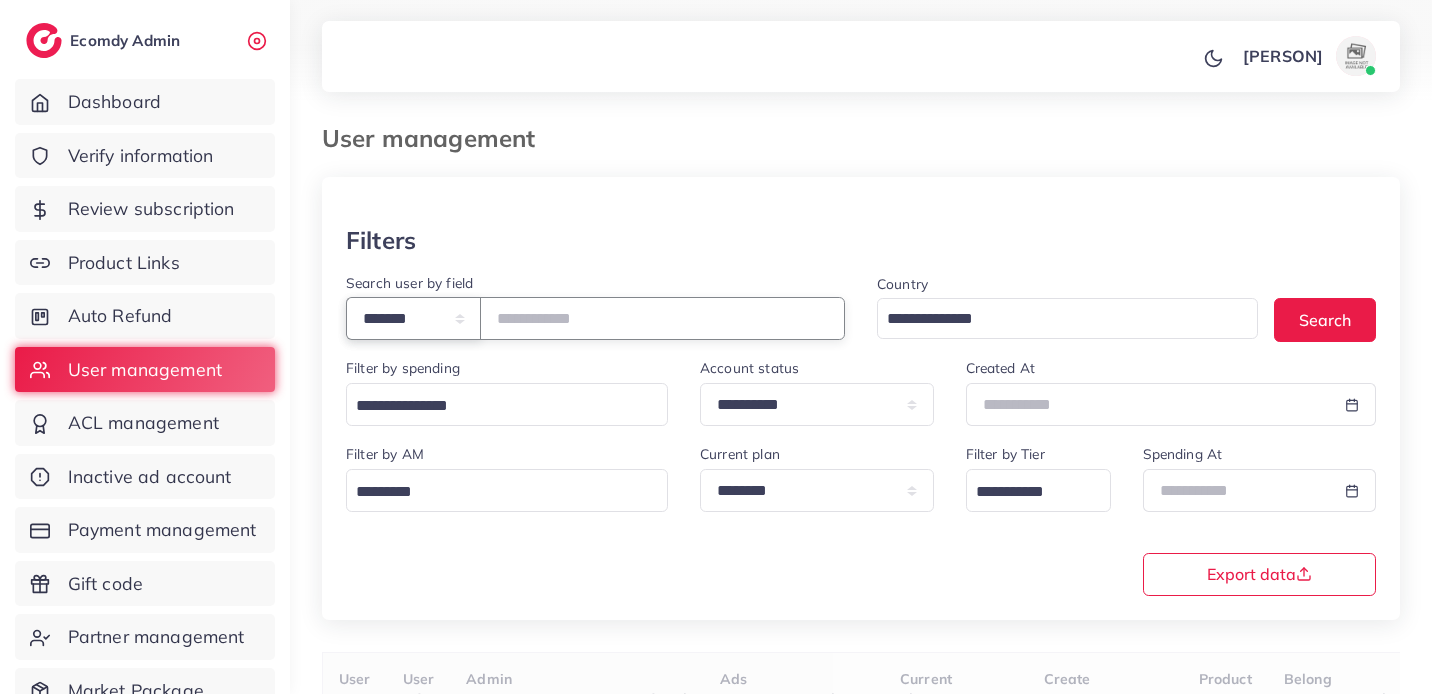 select on "**********" 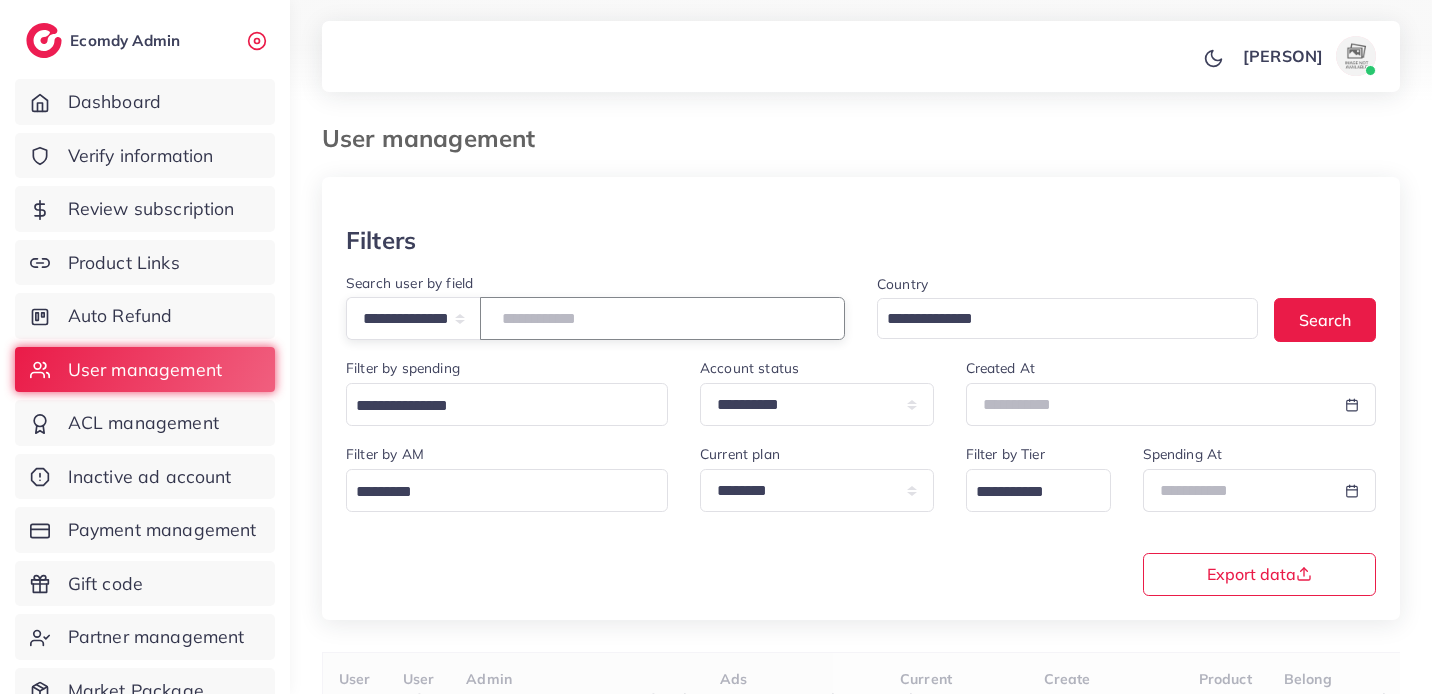 click at bounding box center (662, 318) 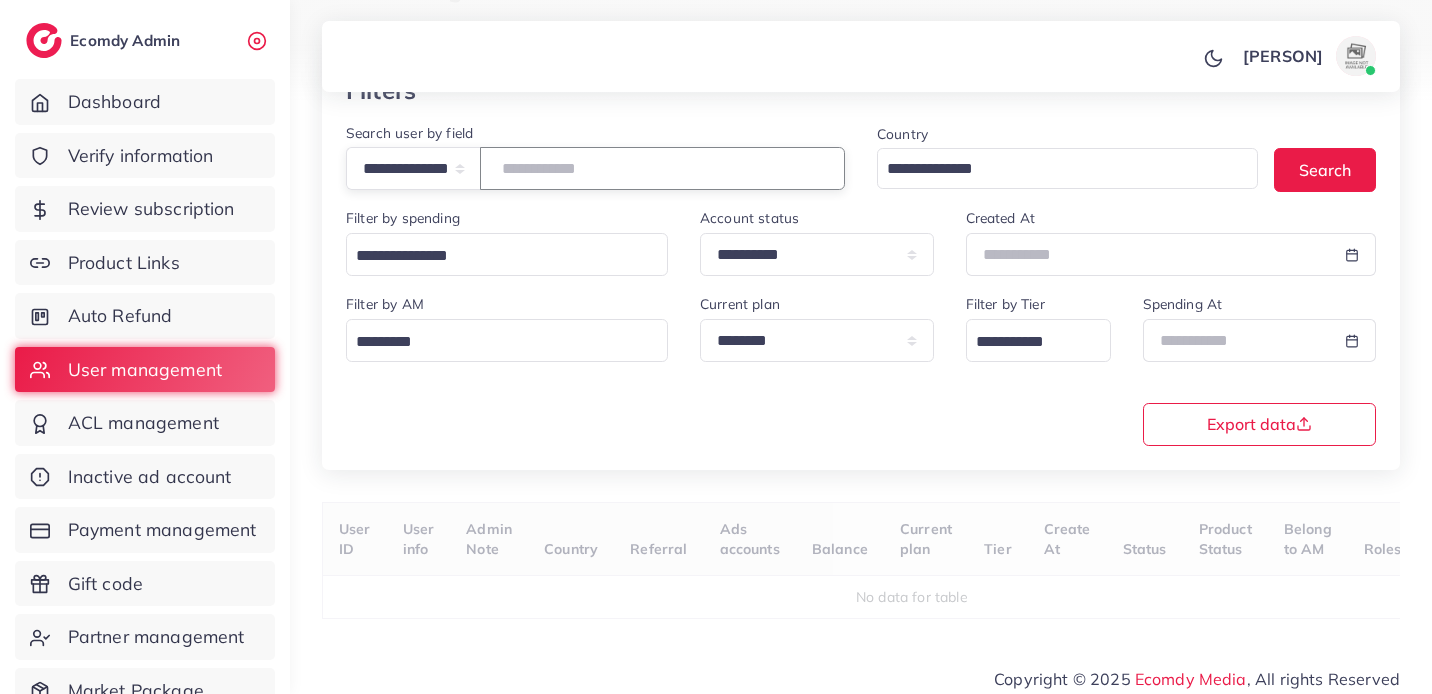 scroll, scrollTop: 169, scrollLeft: 0, axis: vertical 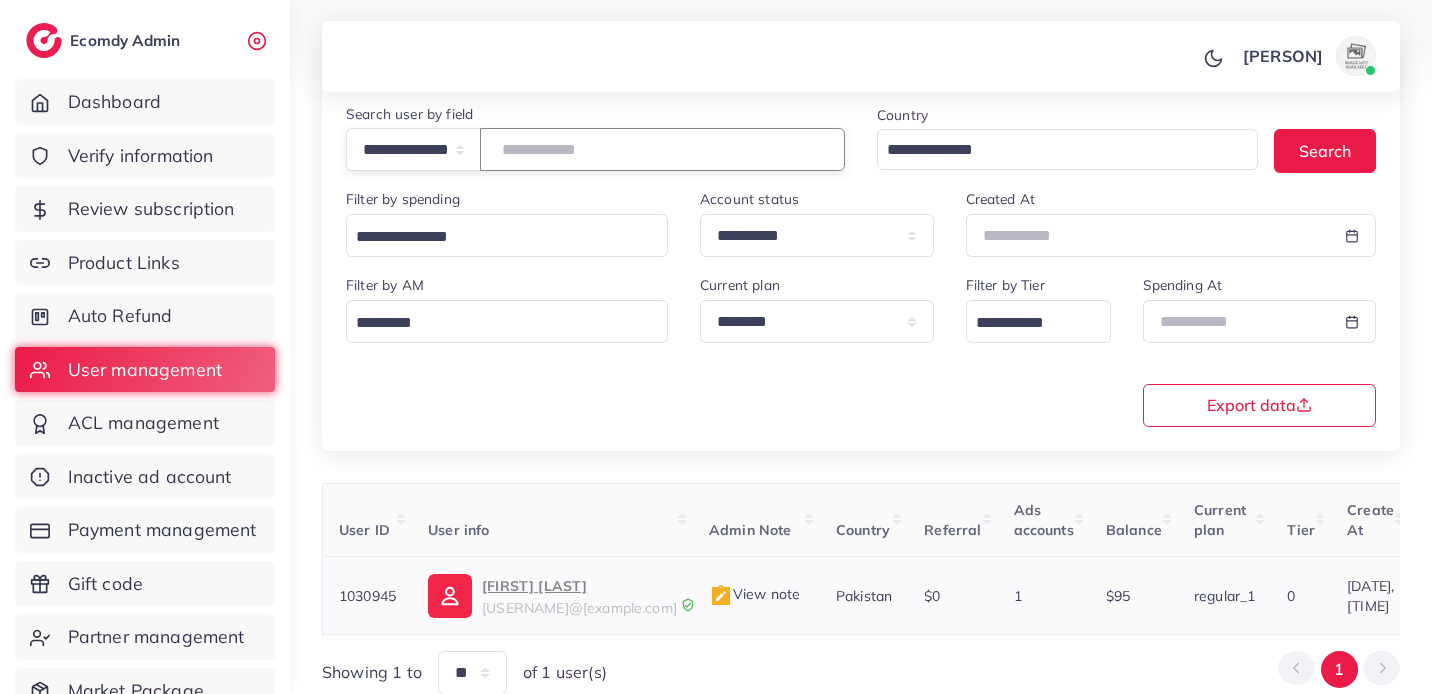 type on "**********" 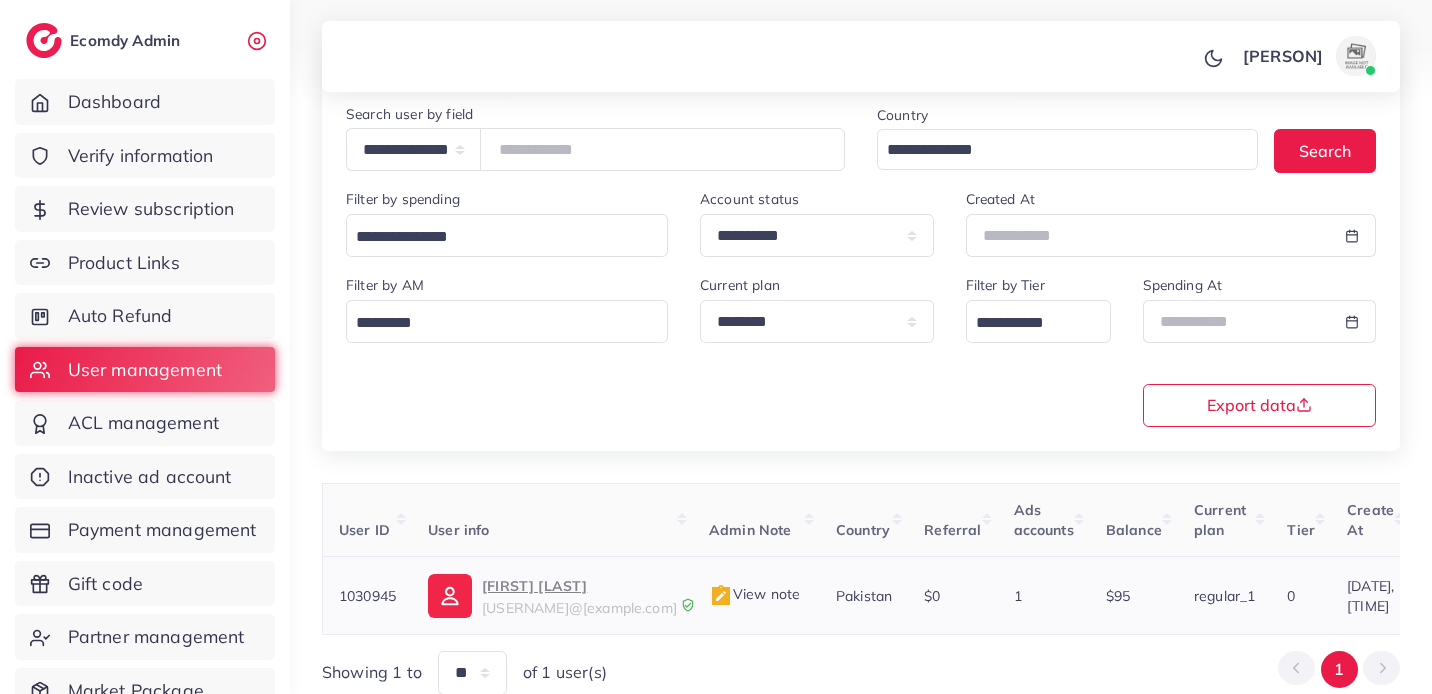 drag, startPoint x: 410, startPoint y: 595, endPoint x: 335, endPoint y: 594, distance: 75.00667 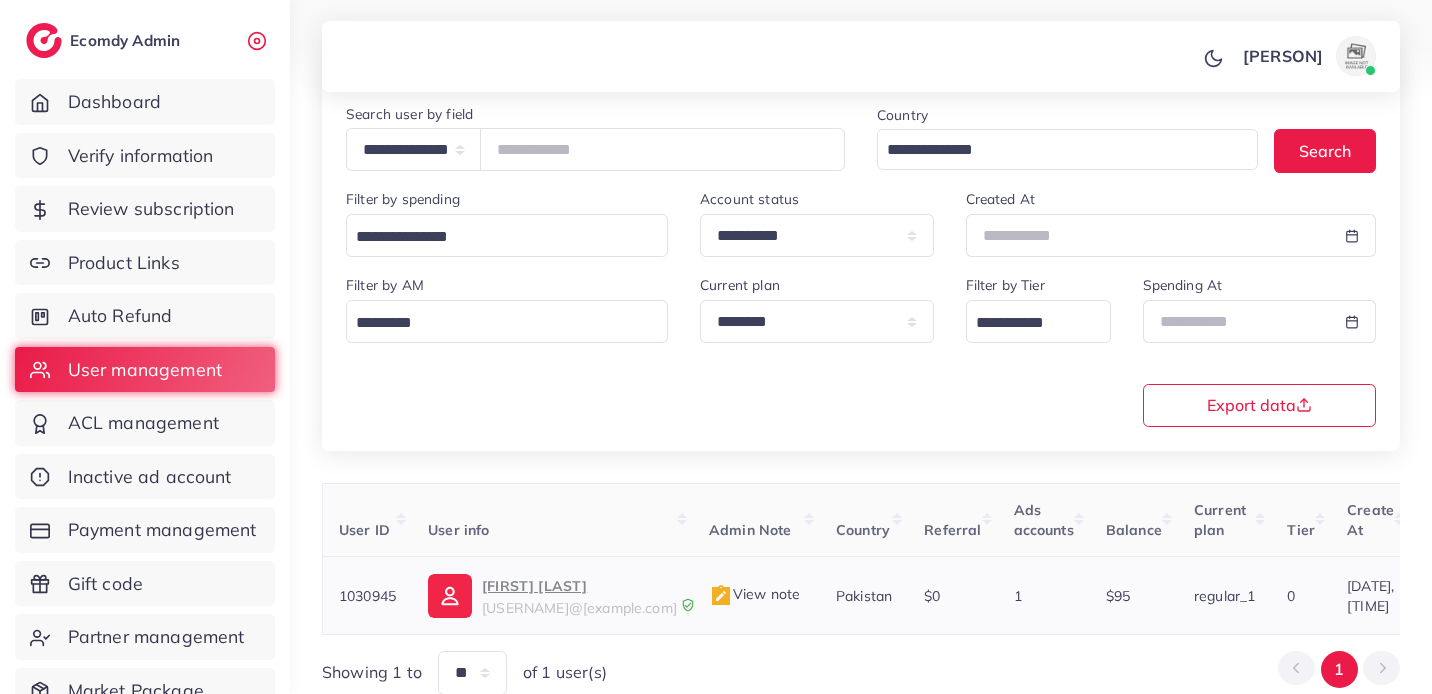 click on "1030945" at bounding box center (368, 596) 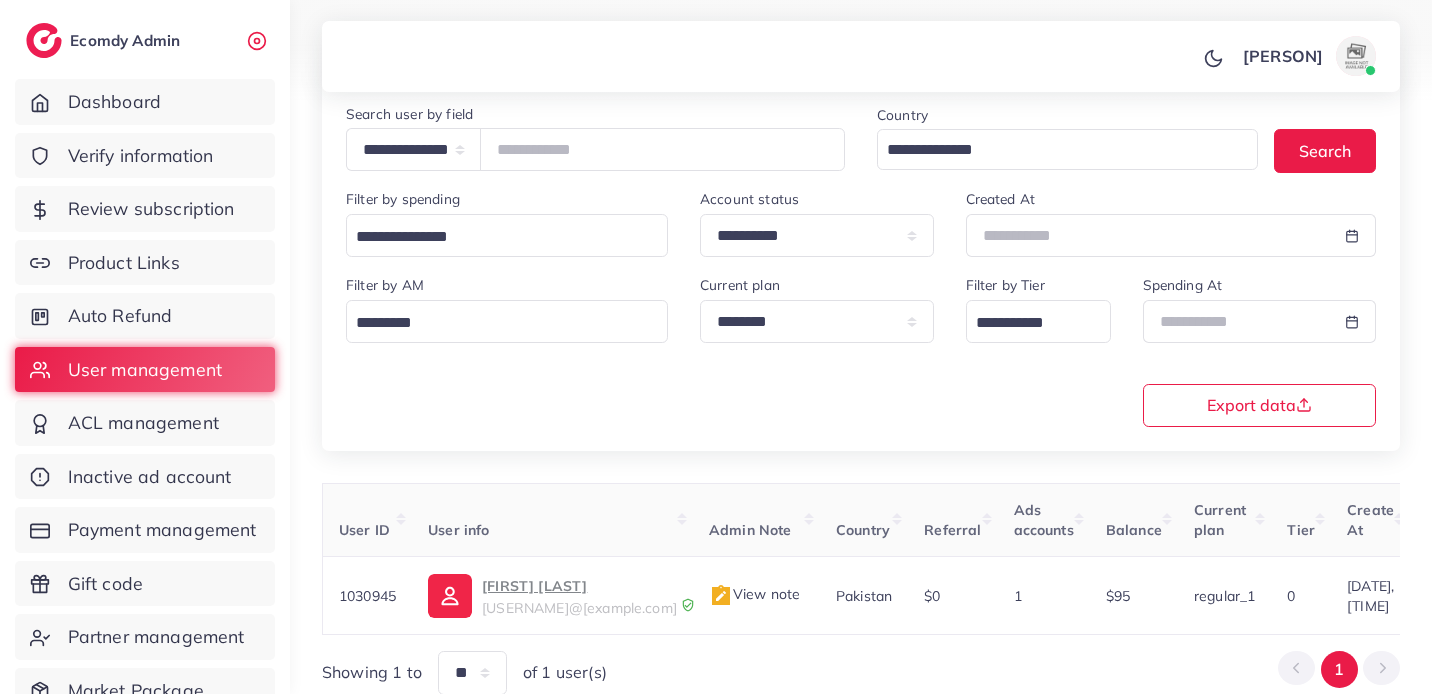 copy on "1030945" 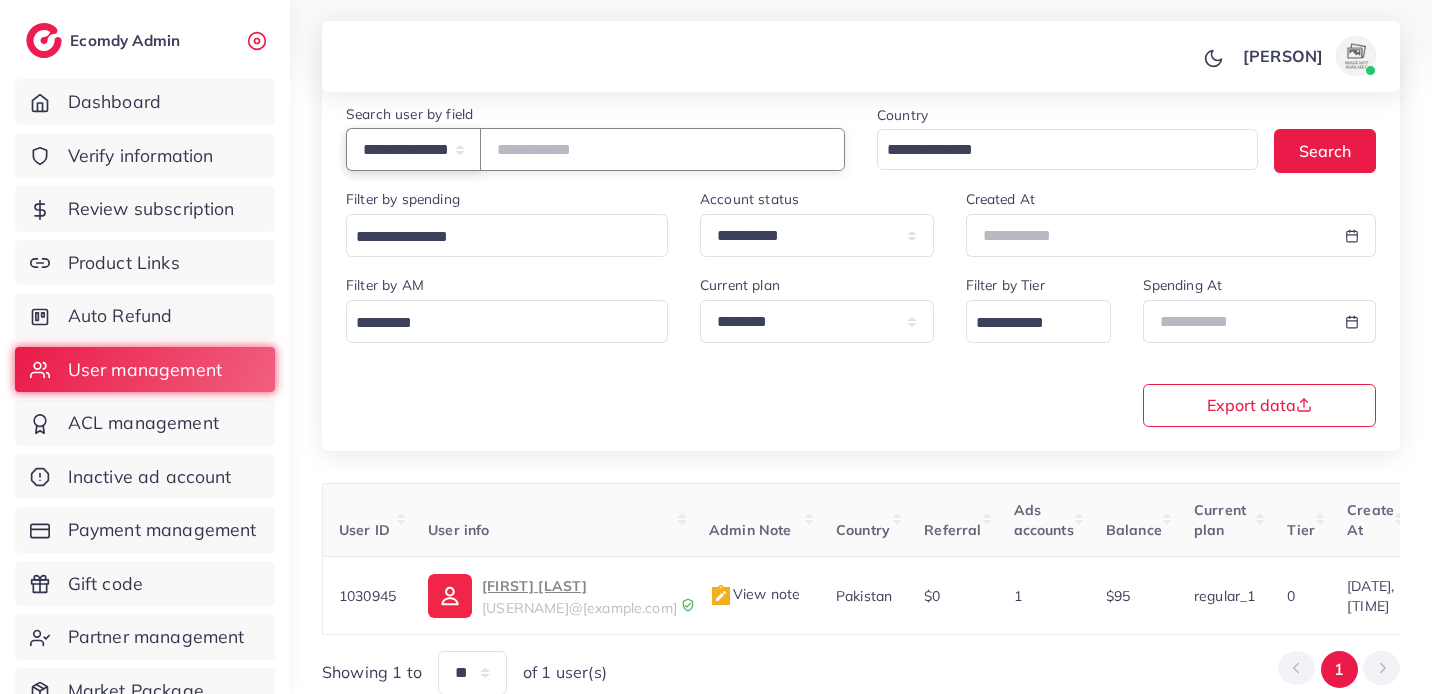 click on "**********" at bounding box center [413, 149] 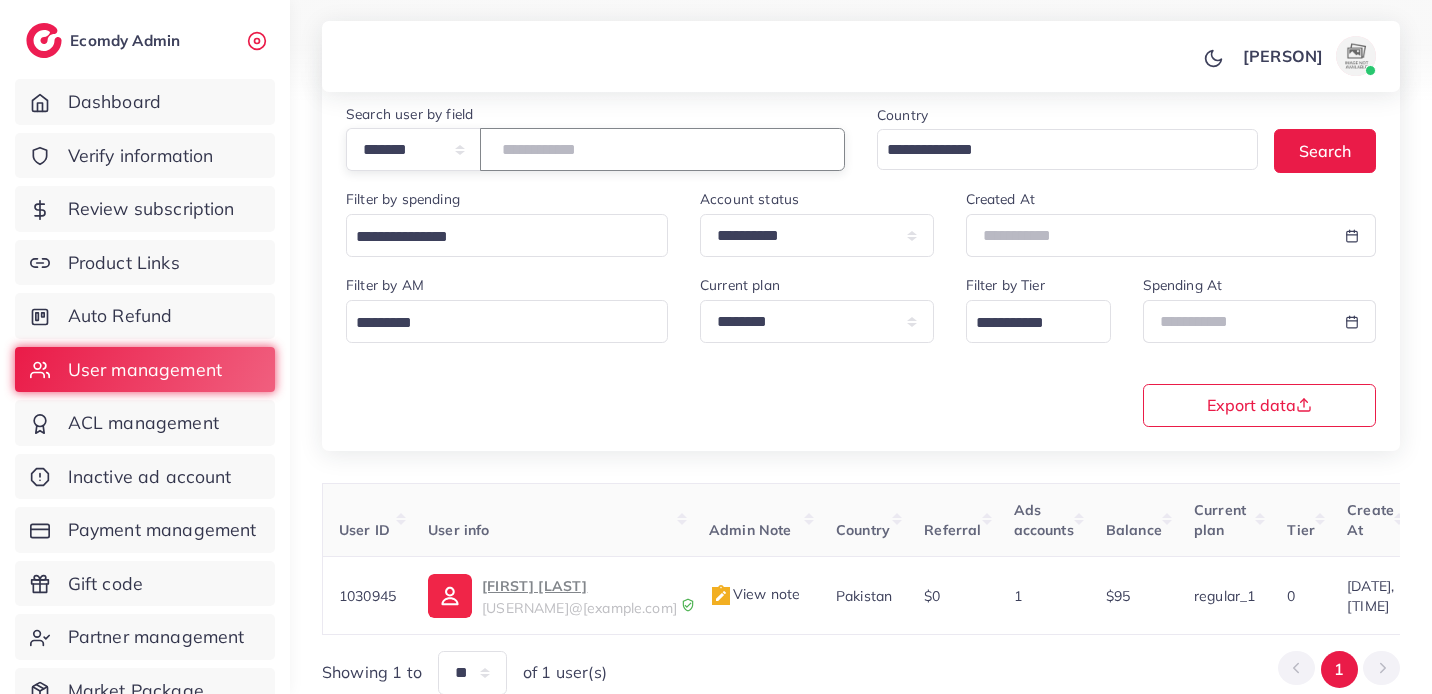 click at bounding box center (662, 149) 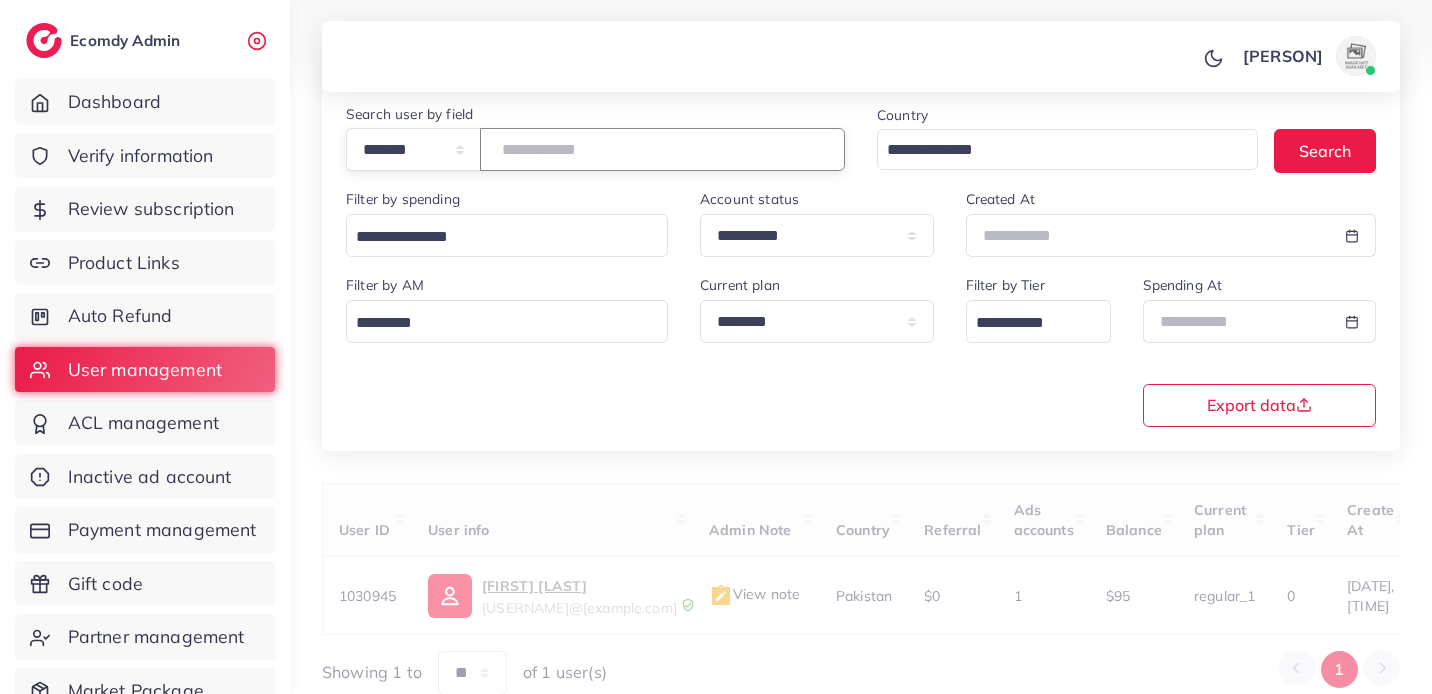 type on "*****" 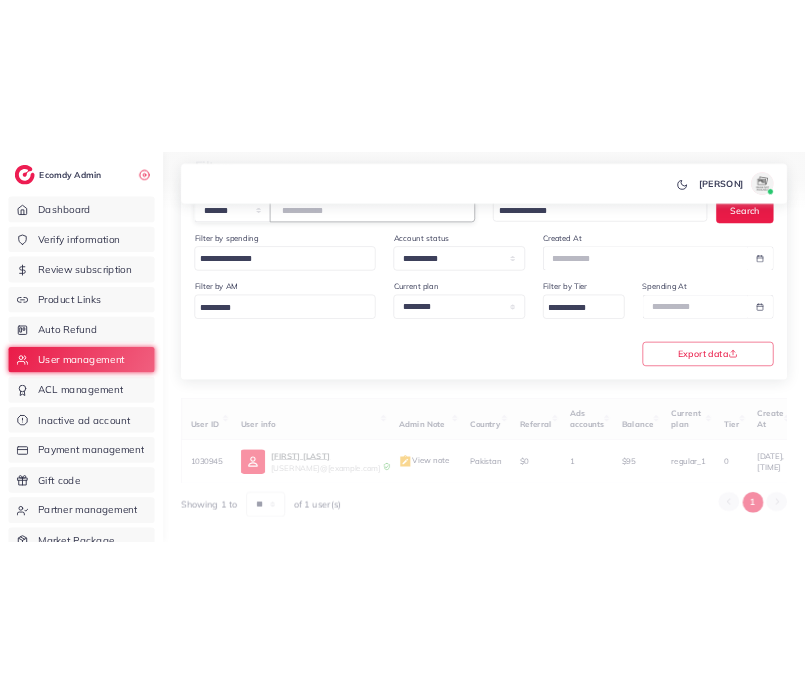 scroll, scrollTop: 221, scrollLeft: 0, axis: vertical 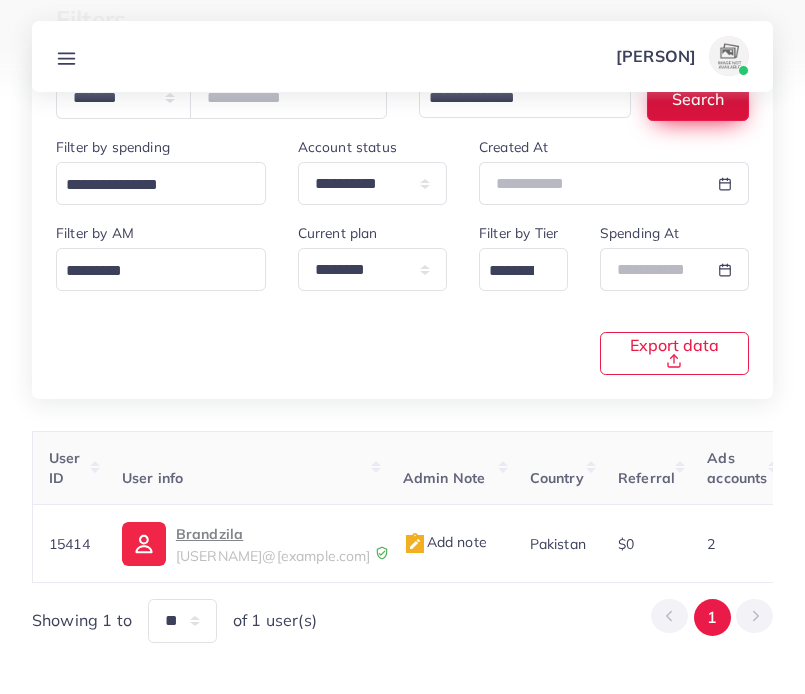 click on "Search" at bounding box center (698, 98) 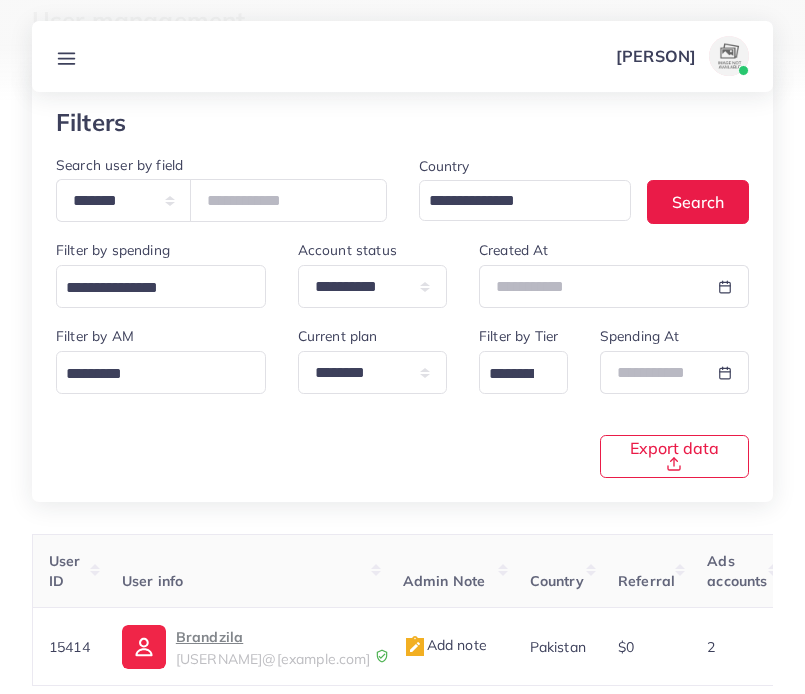 scroll, scrollTop: 0, scrollLeft: 0, axis: both 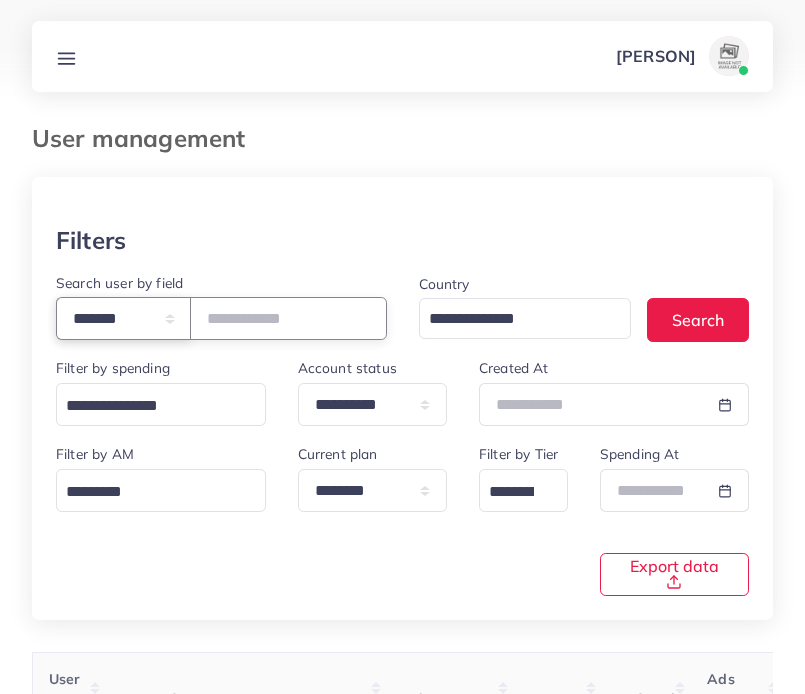 click on "**********" at bounding box center (123, 318) 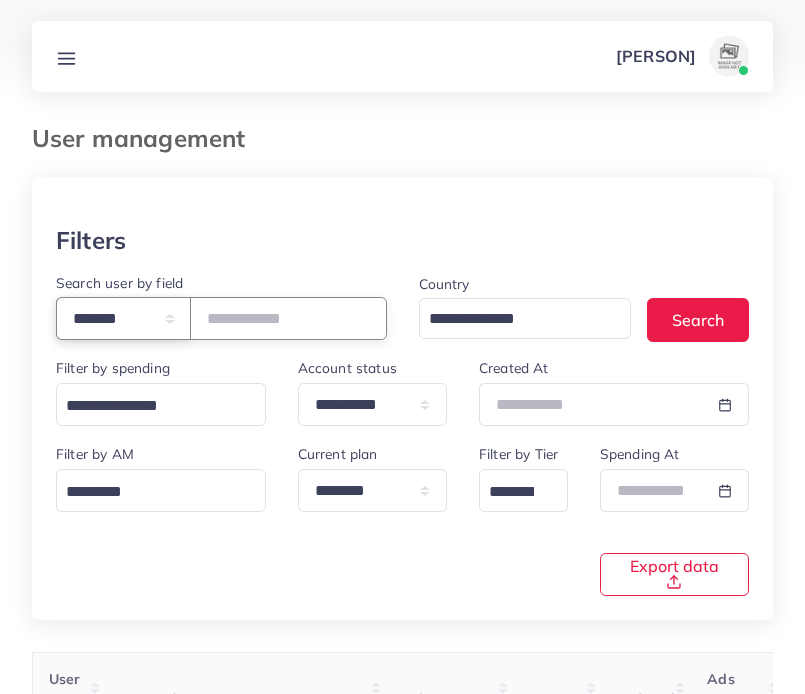 select on "**********" 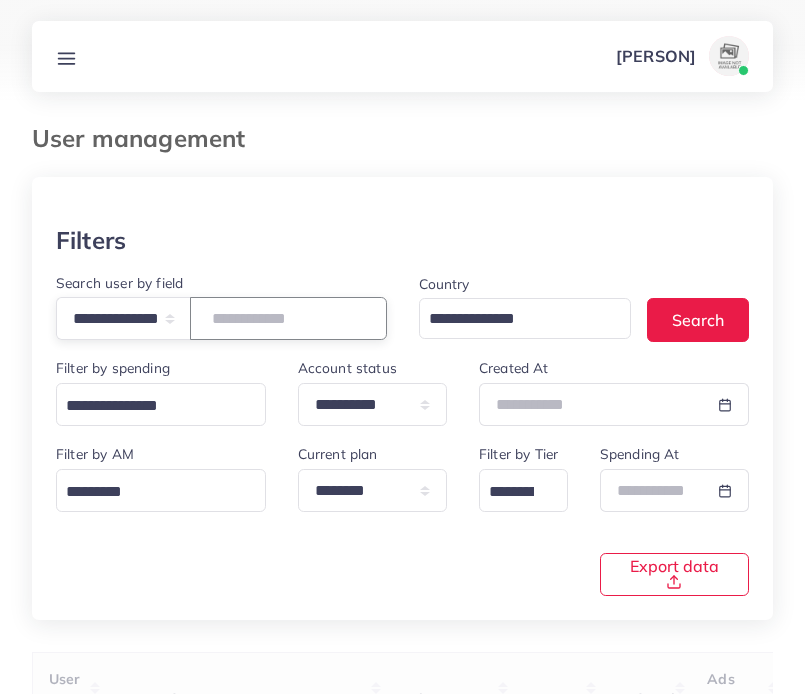 click at bounding box center [288, 318] 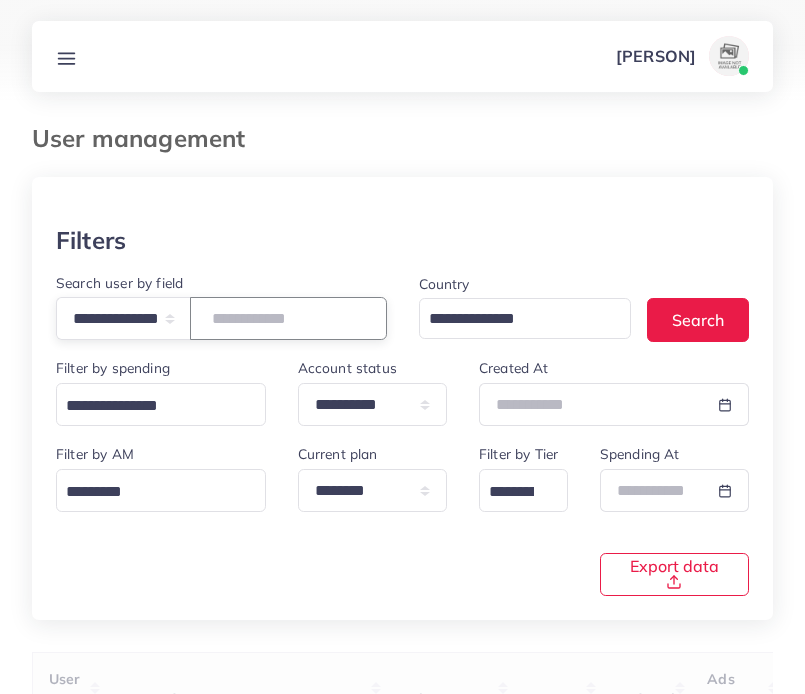 scroll, scrollTop: 0, scrollLeft: 46, axis: horizontal 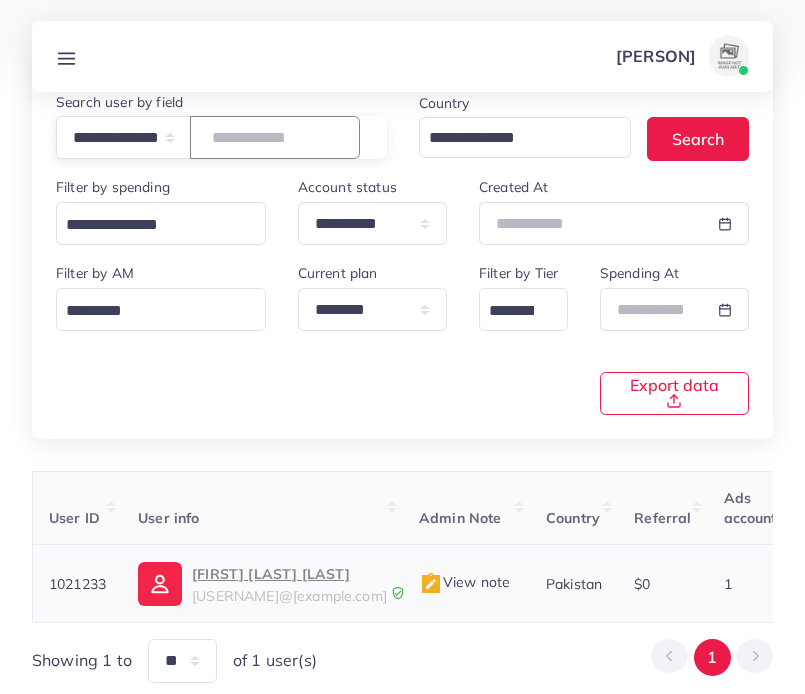 type on "**********" 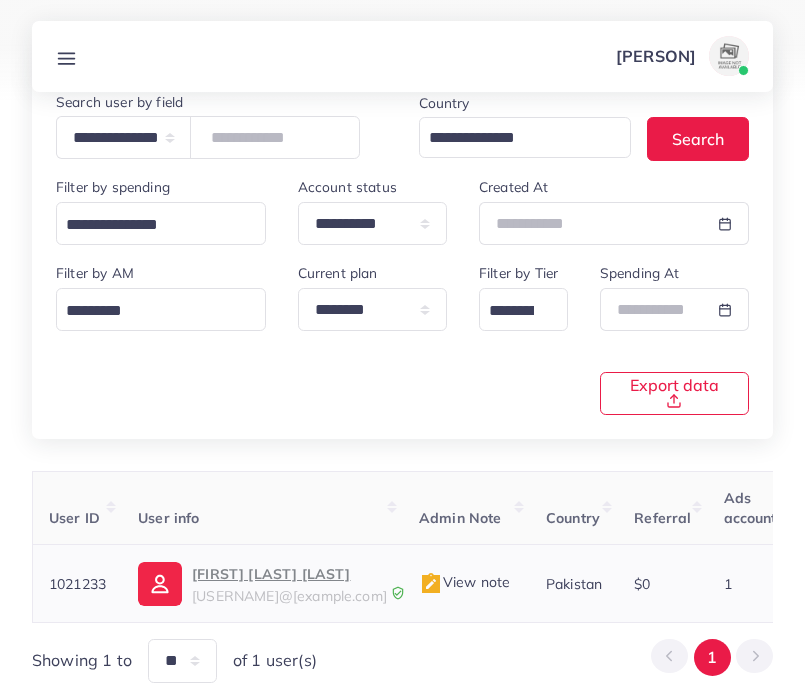 scroll, scrollTop: 0, scrollLeft: 0, axis: both 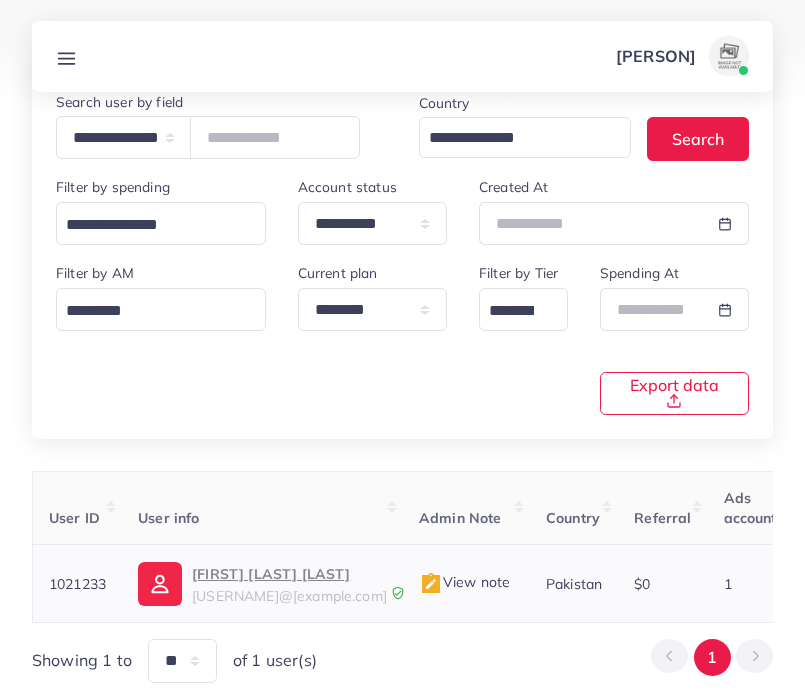 drag, startPoint x: 116, startPoint y: 600, endPoint x: 48, endPoint y: 597, distance: 68.06615 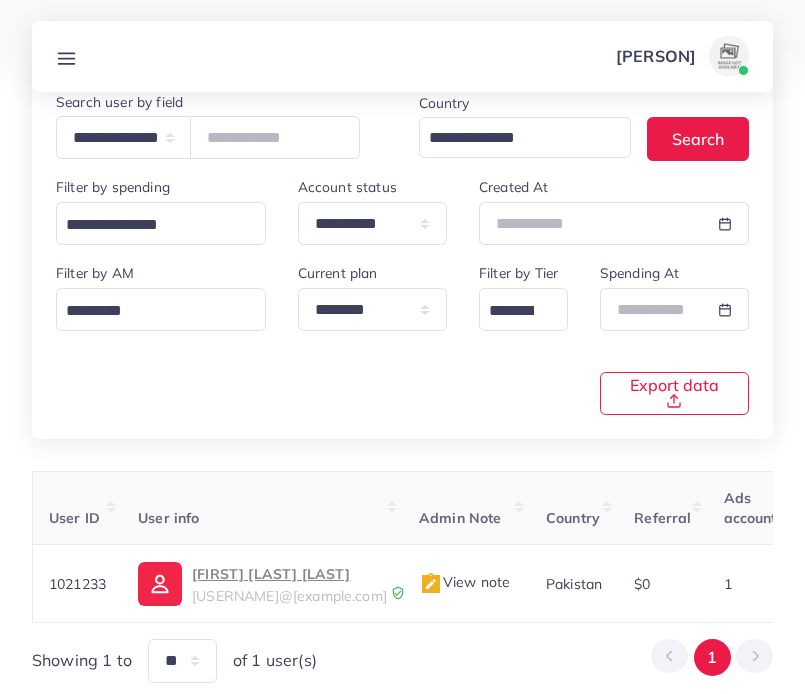 copy on "1021233" 